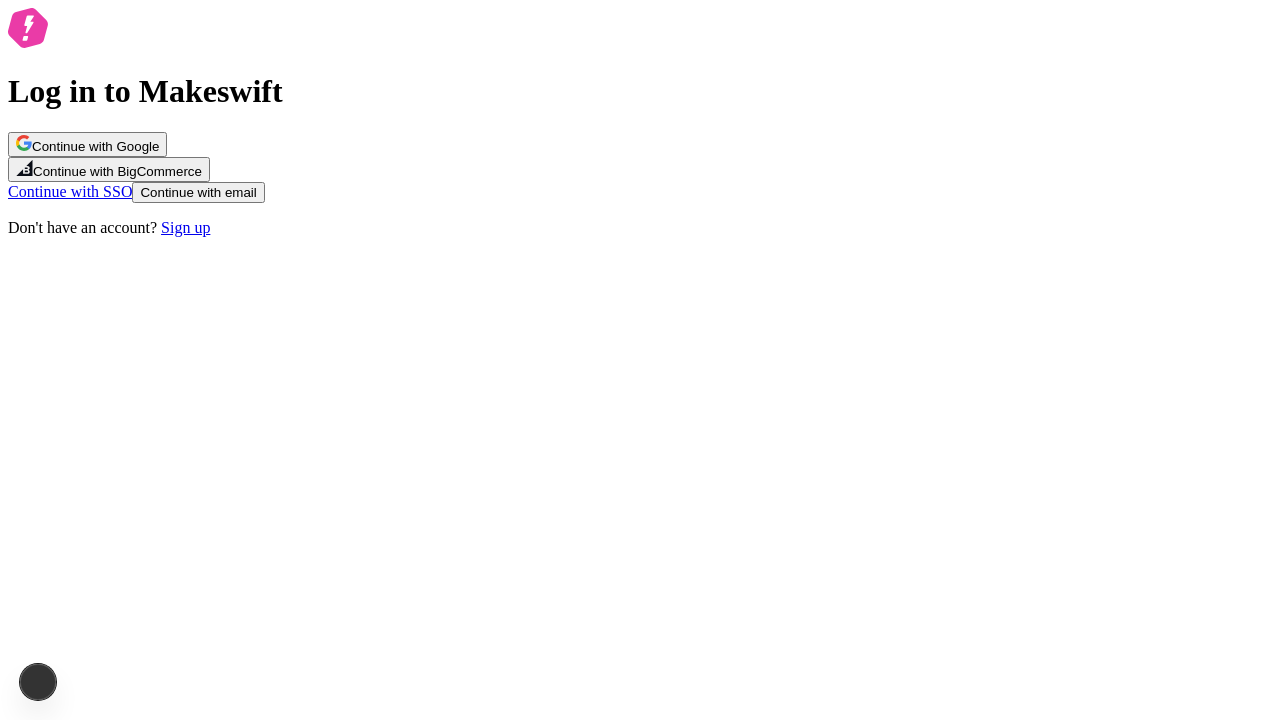 scroll, scrollTop: 0, scrollLeft: 0, axis: both 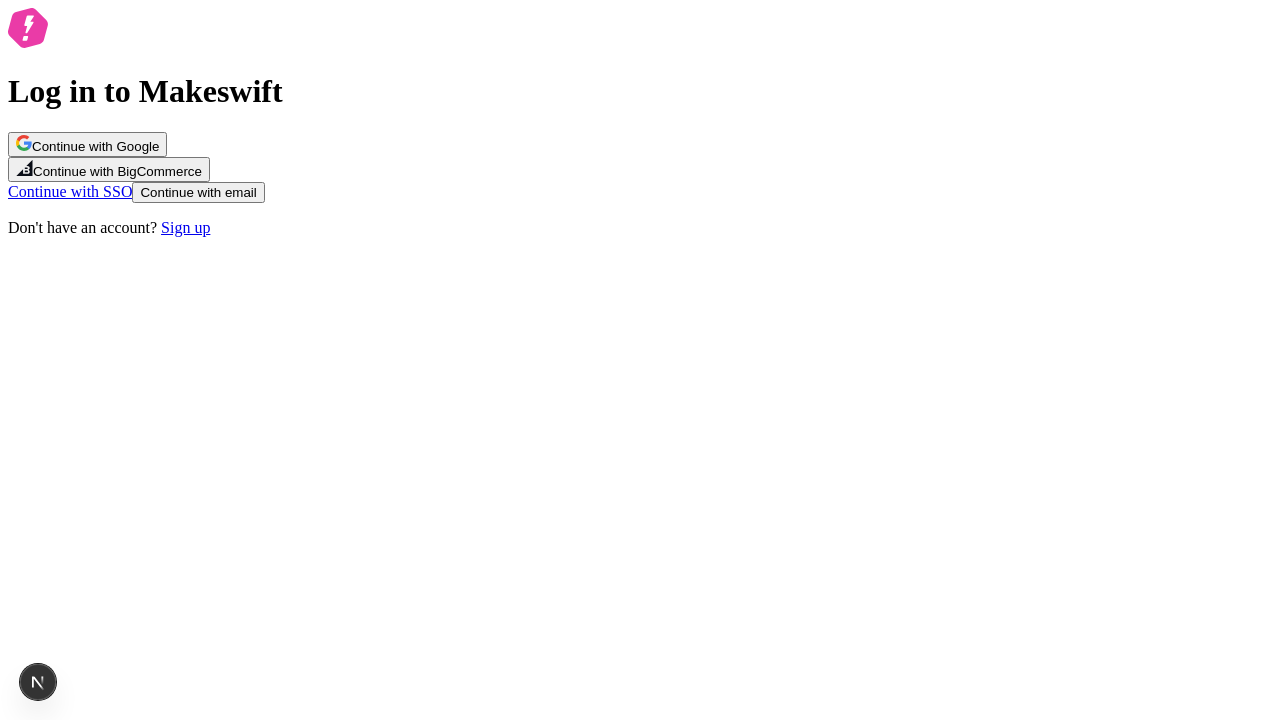 click on "Continue with email" at bounding box center (198, 192) 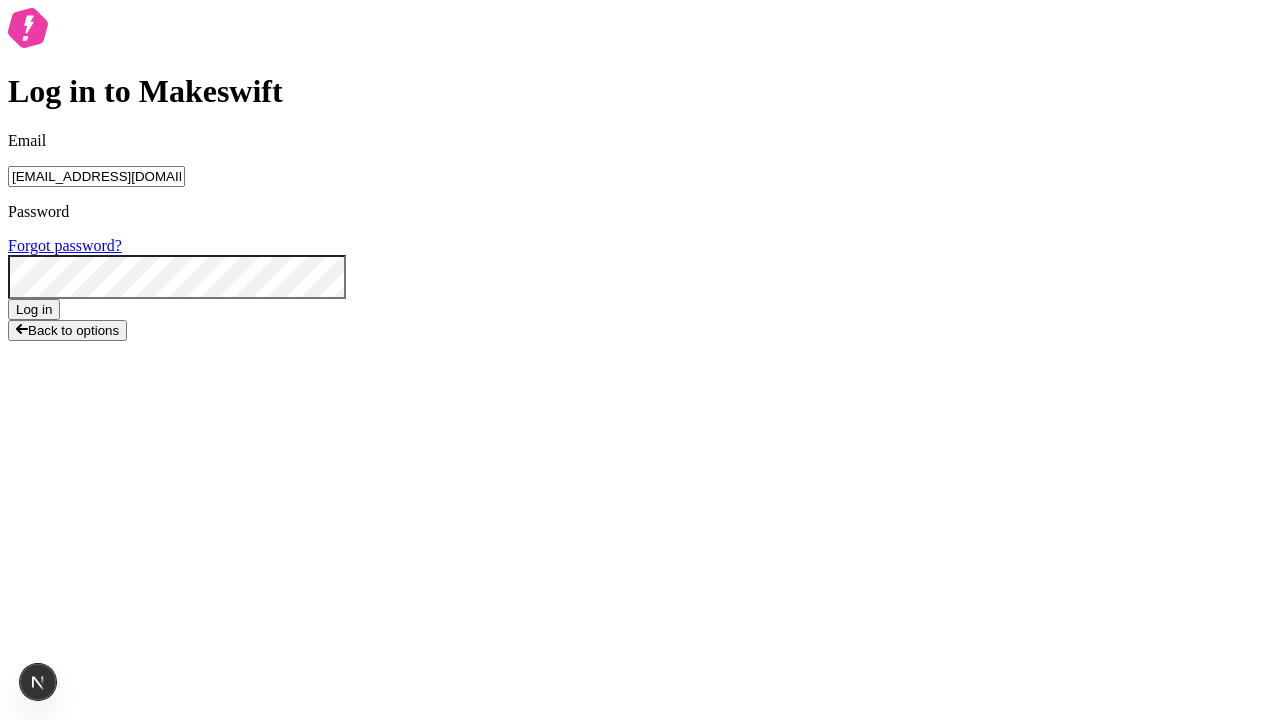 type on "[EMAIL_ADDRESS][DOMAIN_NAME]" 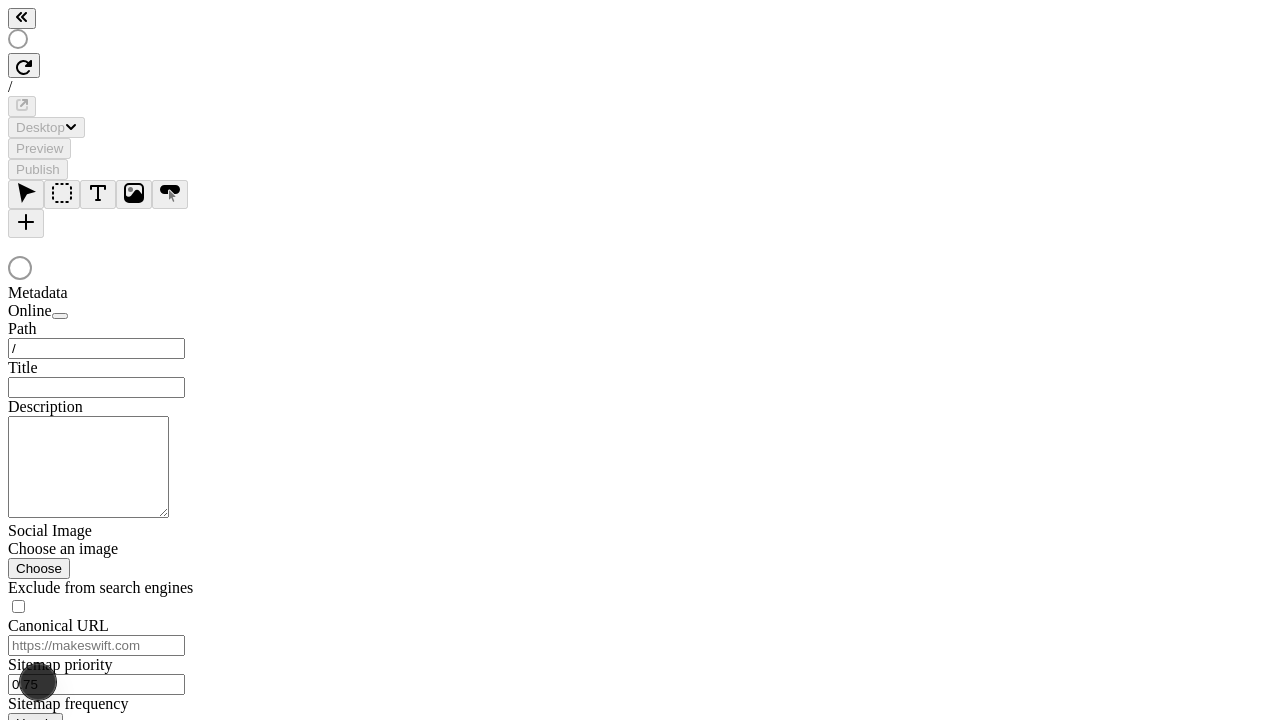 scroll, scrollTop: 0, scrollLeft: 0, axis: both 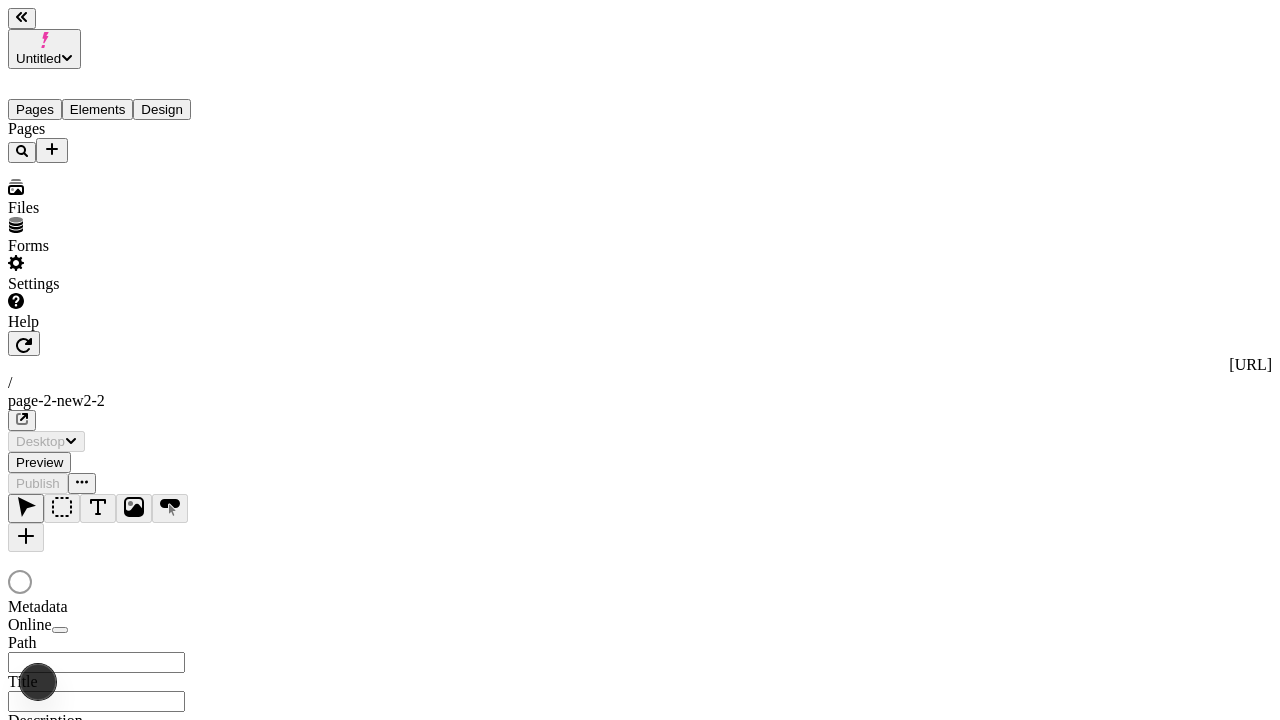 type on "/page-2-new2-2" 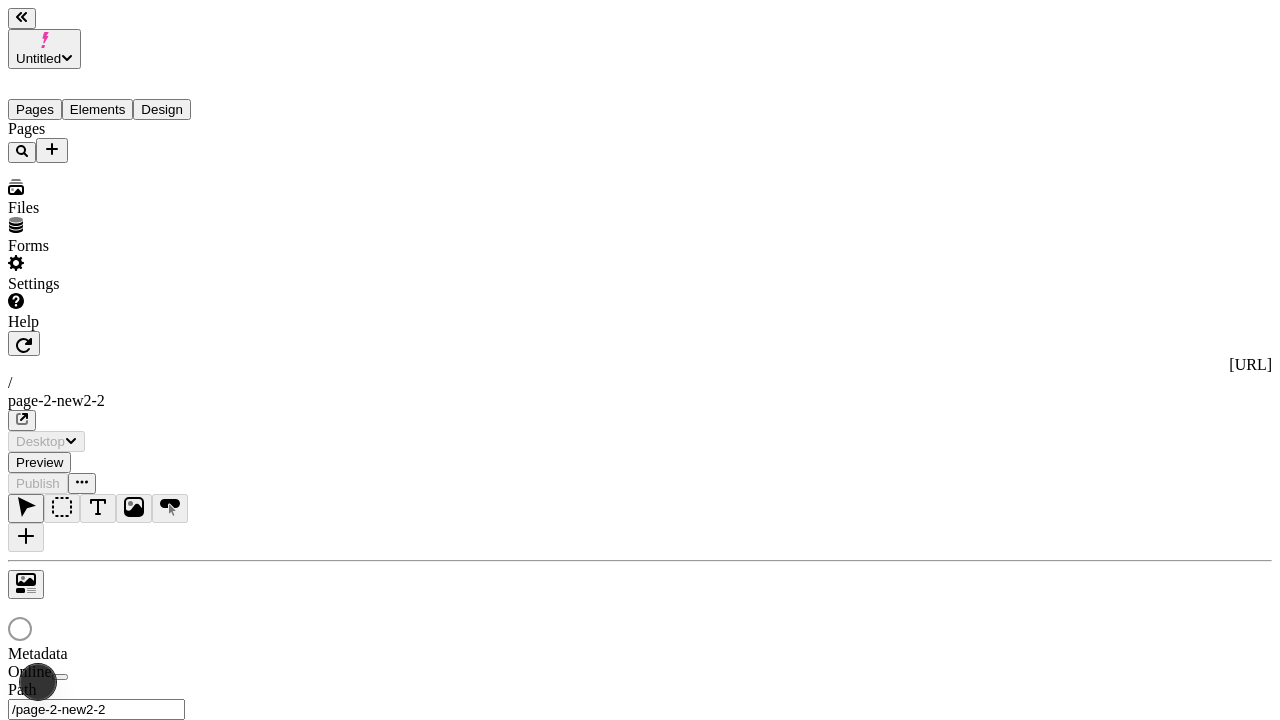 scroll, scrollTop: 0, scrollLeft: 0, axis: both 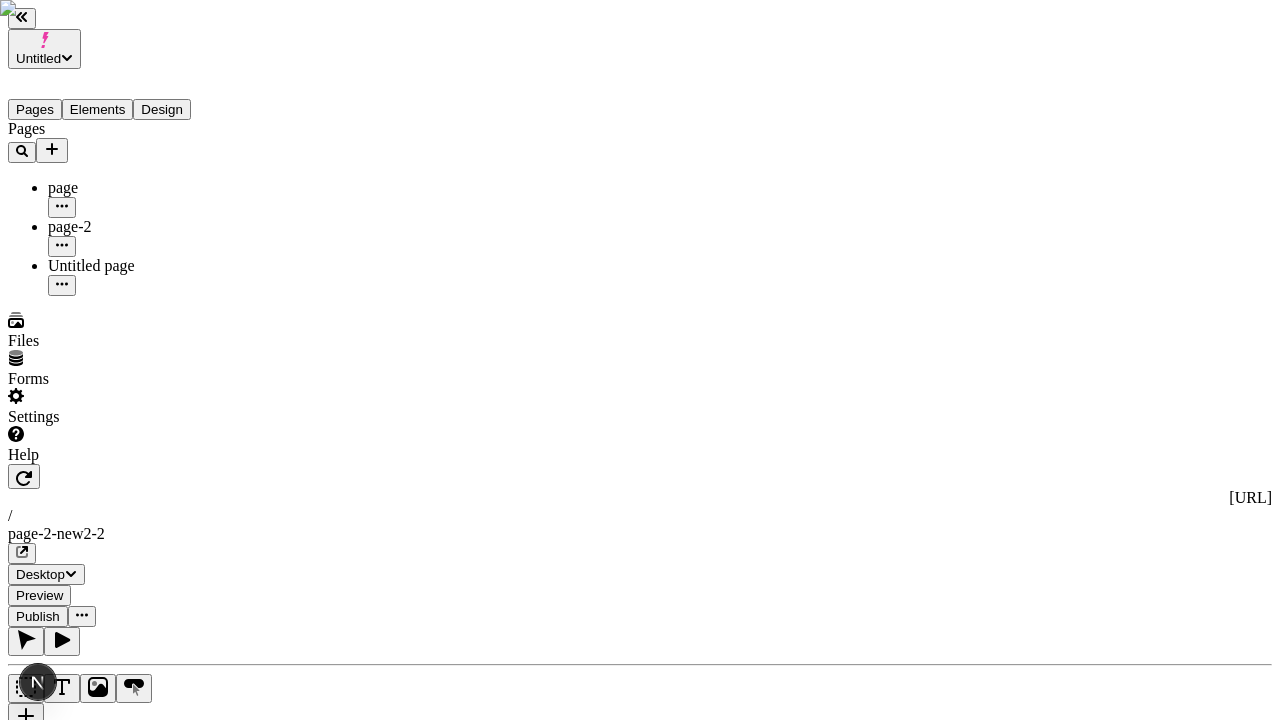 click on "Publish" at bounding box center [38, 616] 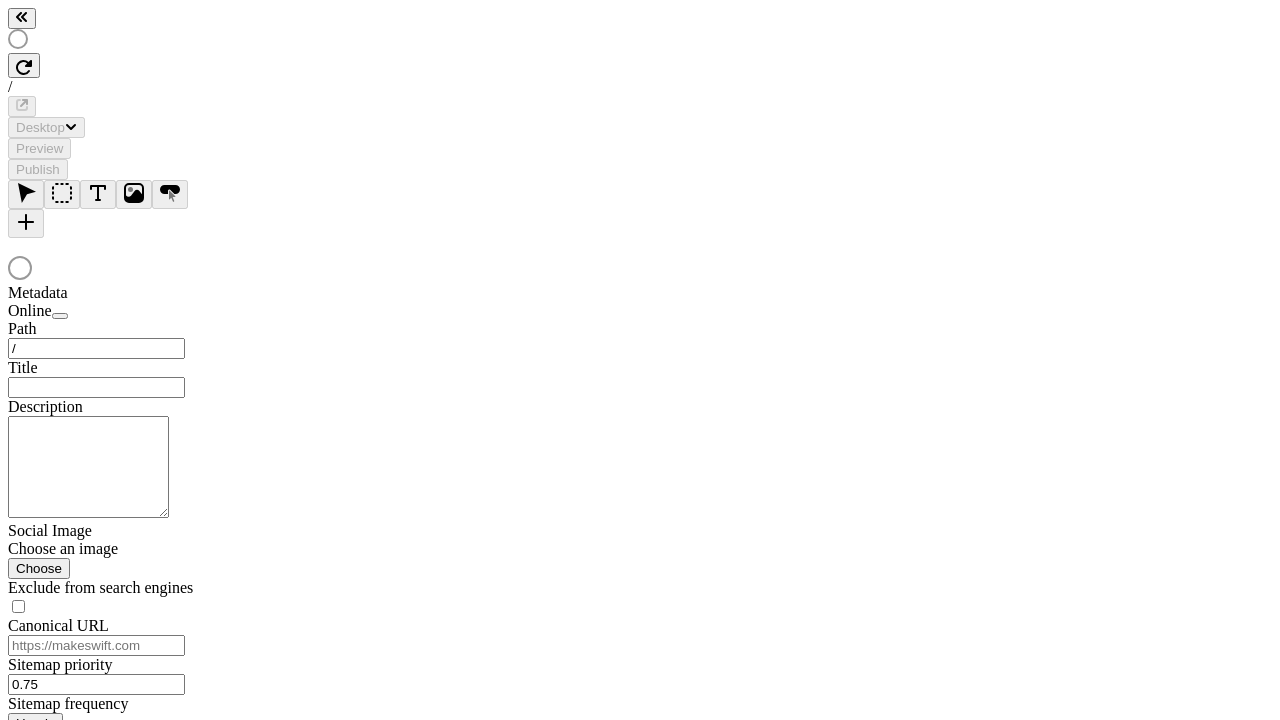 scroll, scrollTop: 0, scrollLeft: 0, axis: both 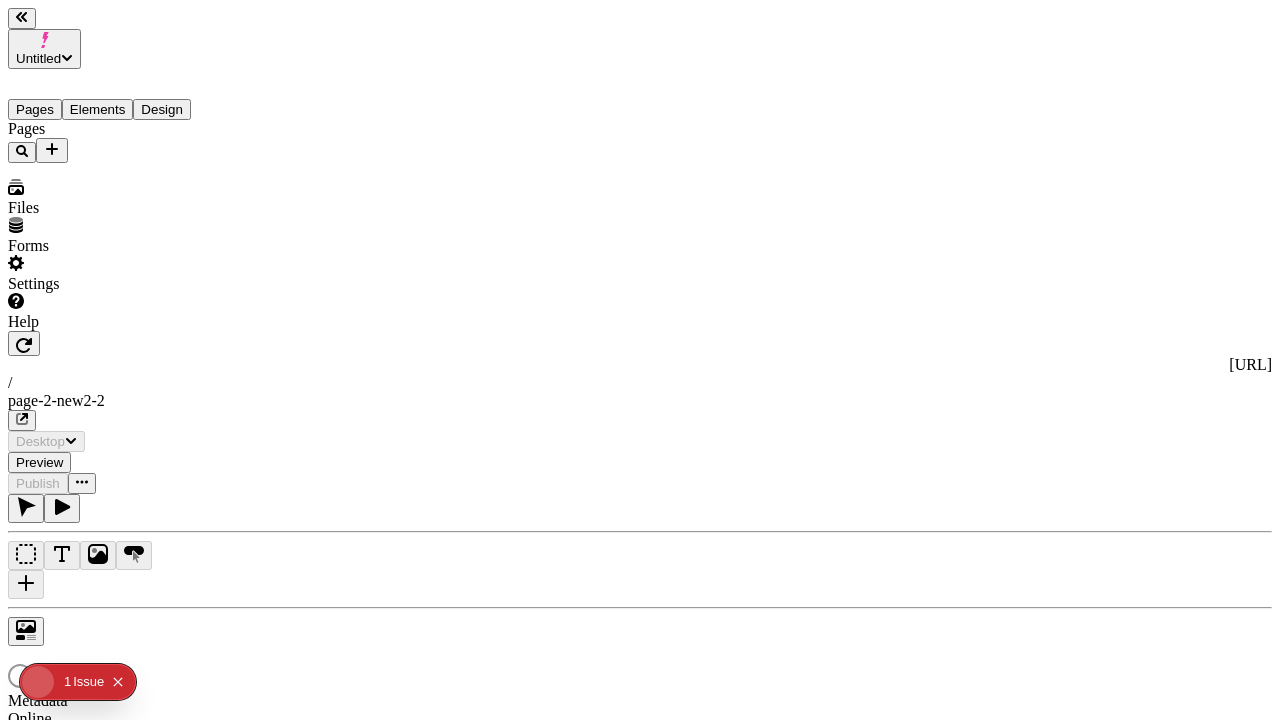 type on "/page-2-new2-2" 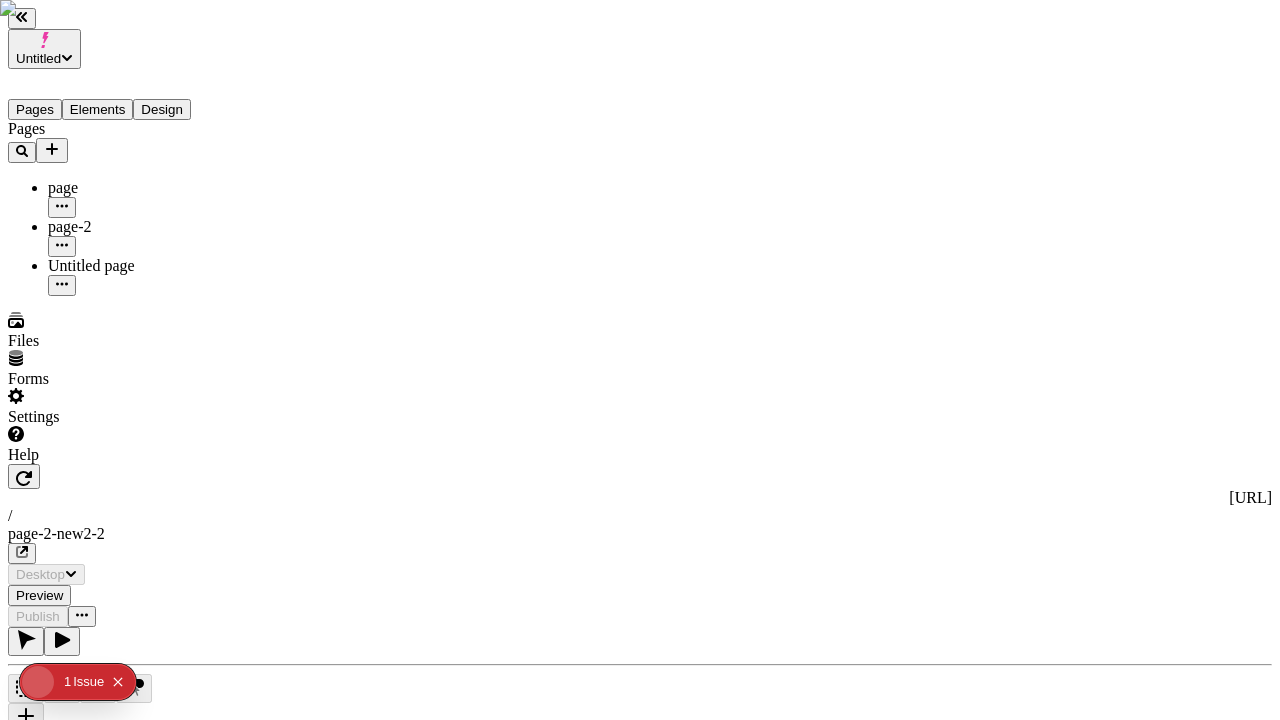 scroll, scrollTop: 0, scrollLeft: 0, axis: both 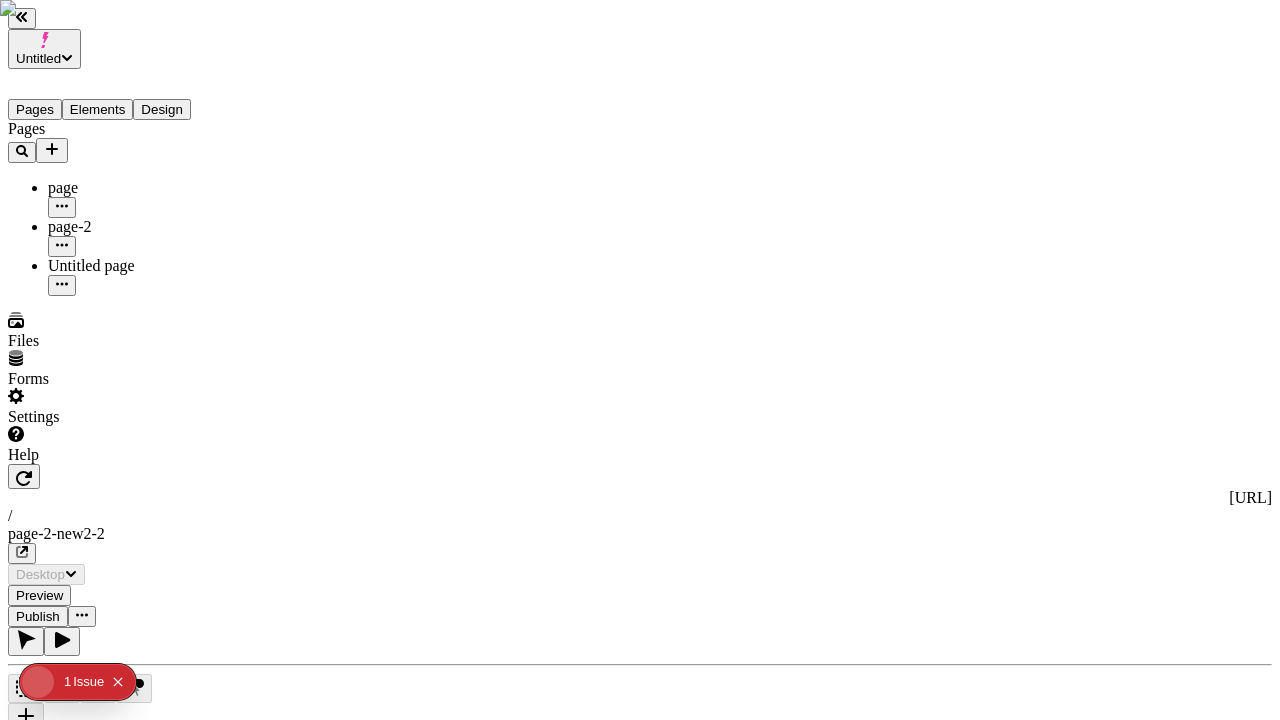 click on "Publish" at bounding box center [38, 616] 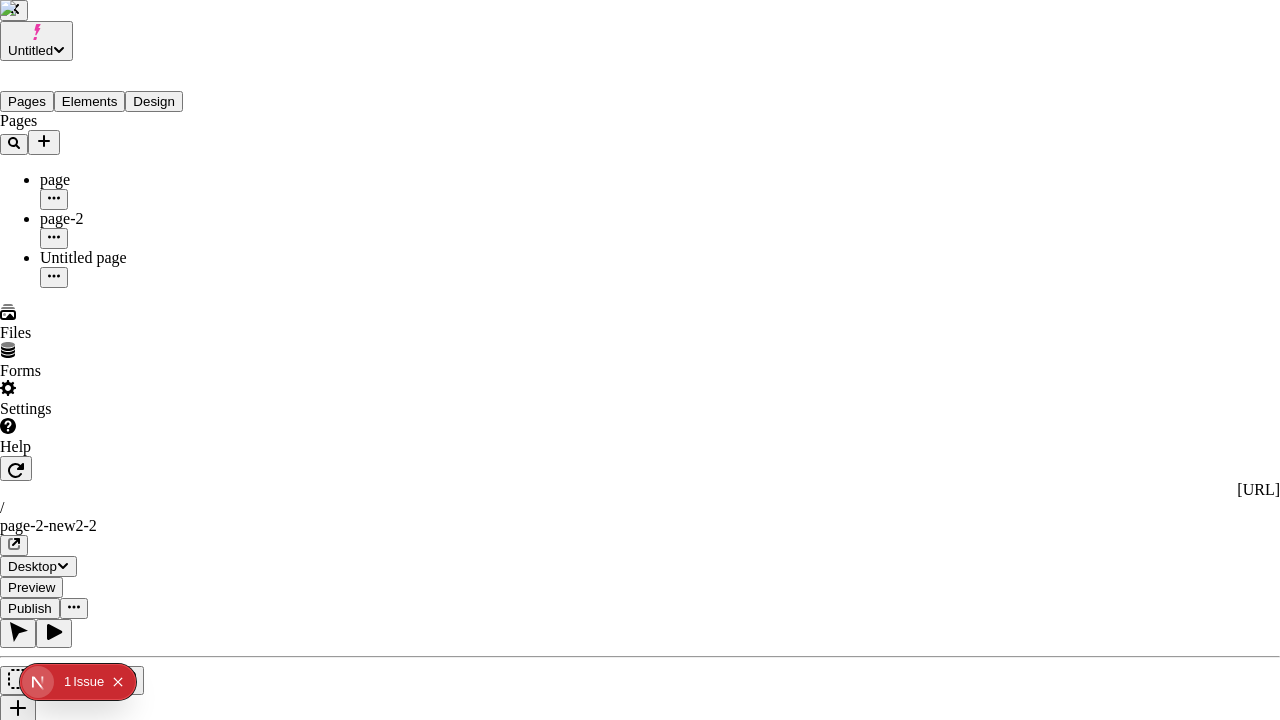 type 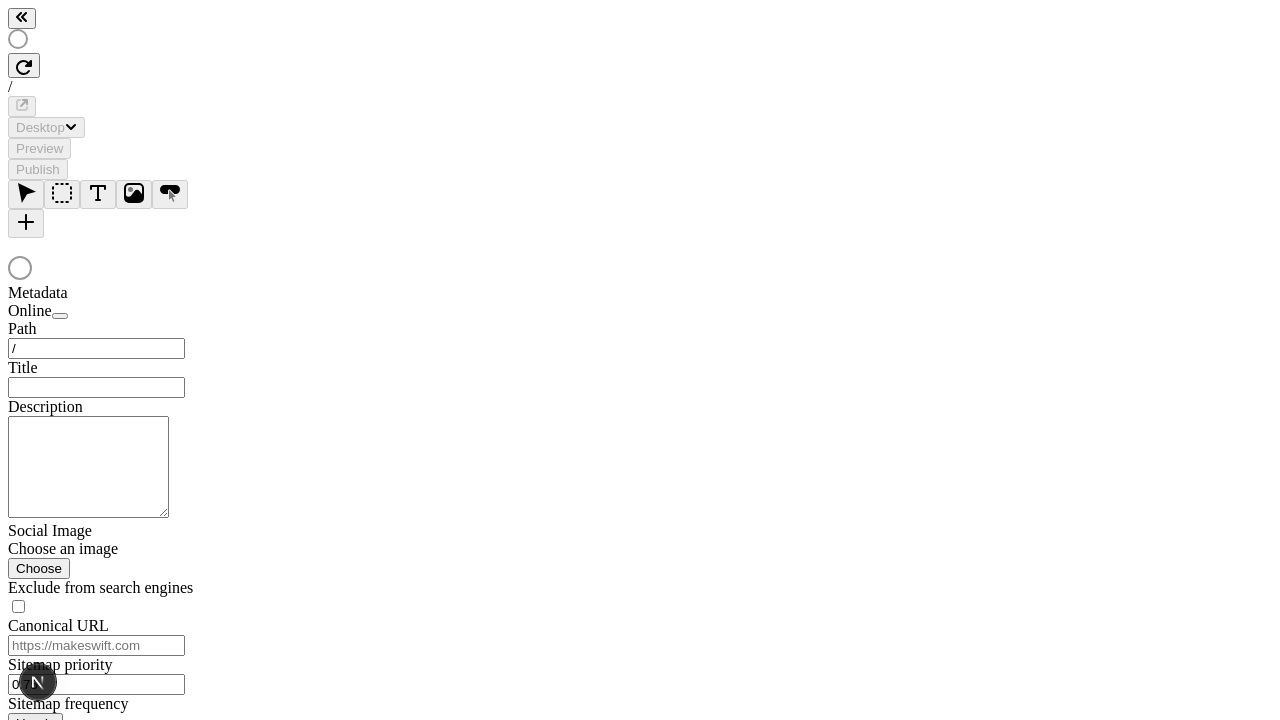 scroll, scrollTop: 0, scrollLeft: 0, axis: both 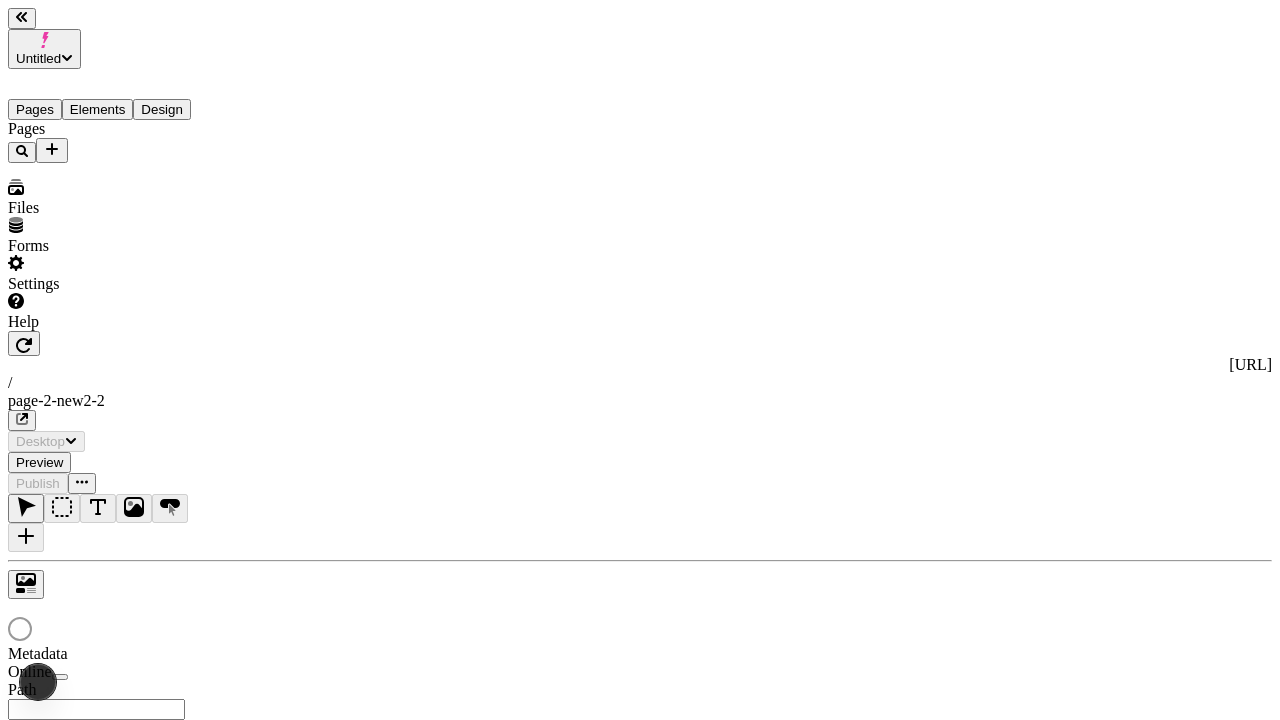 type on "/page-2-new2-2" 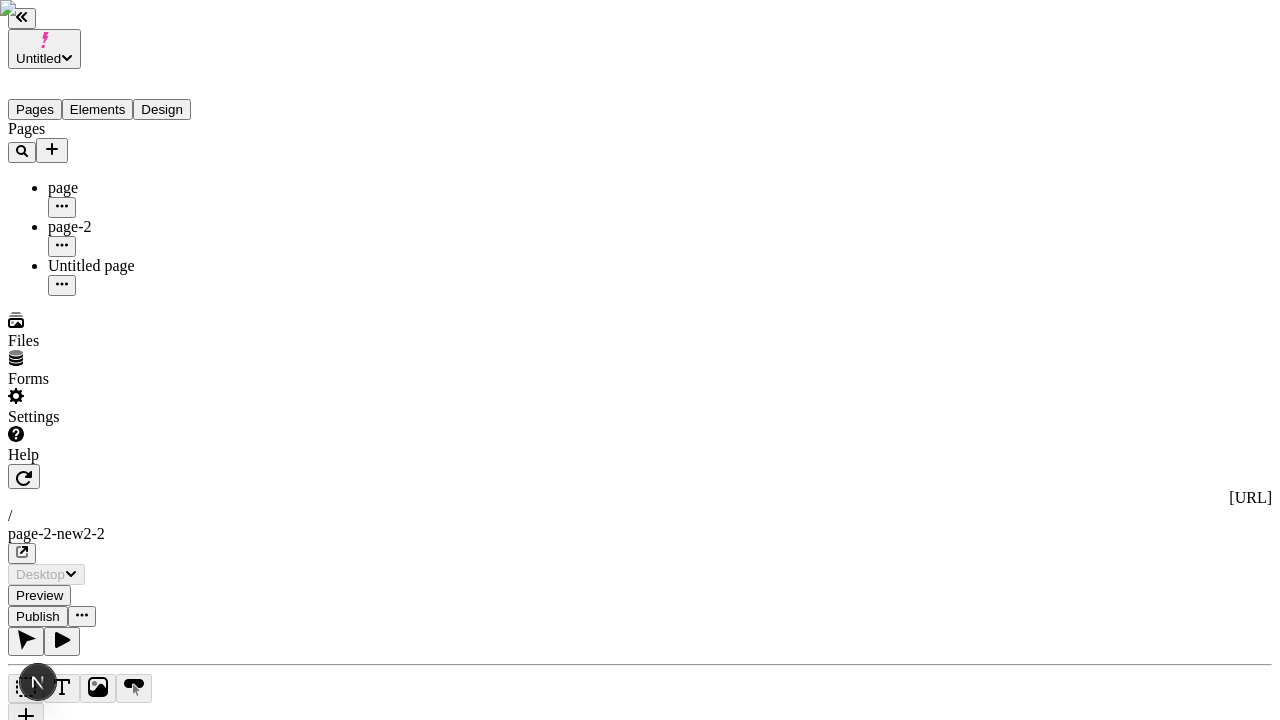 scroll, scrollTop: 0, scrollLeft: 0, axis: both 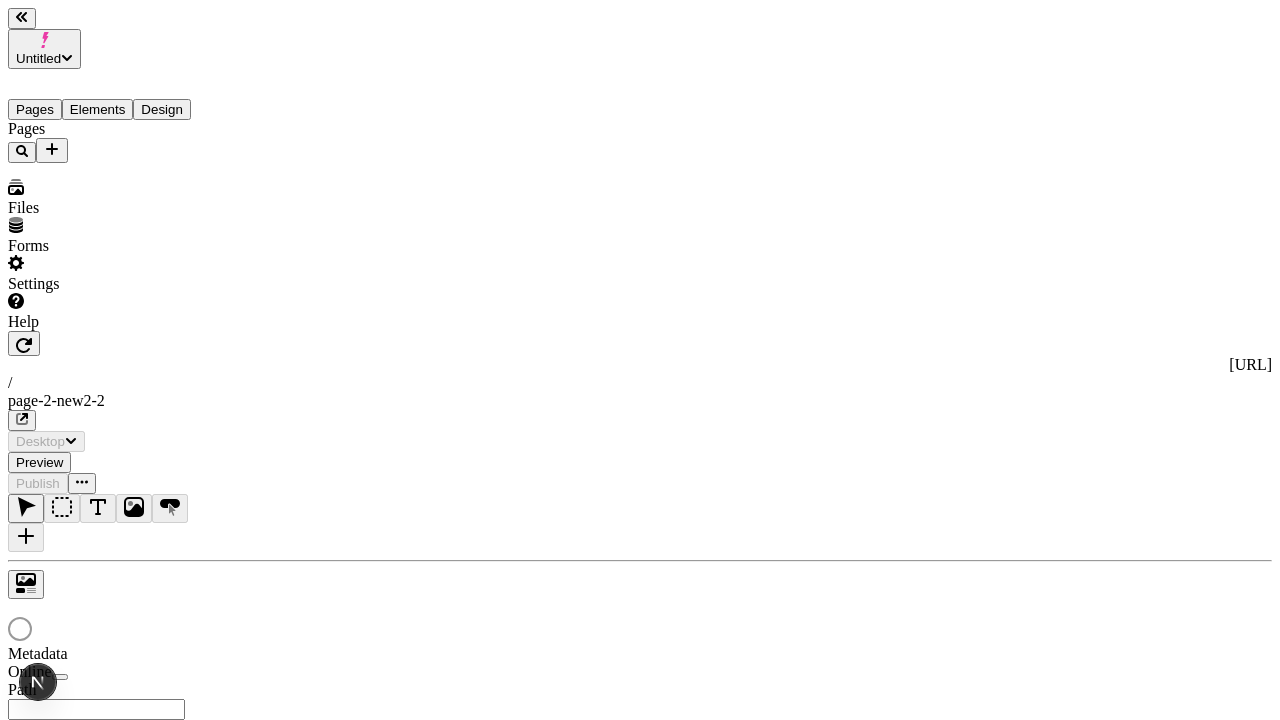 type on "/page-2-new2-2" 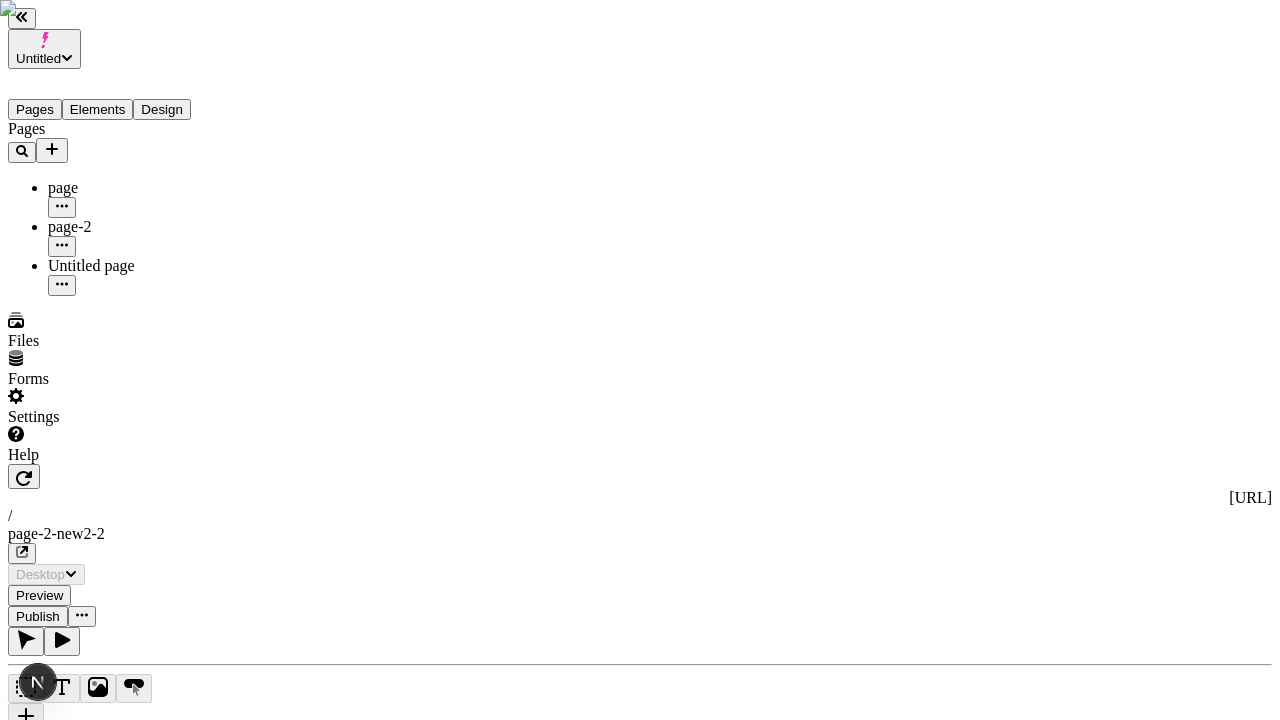 click on "Publish" at bounding box center [38, 616] 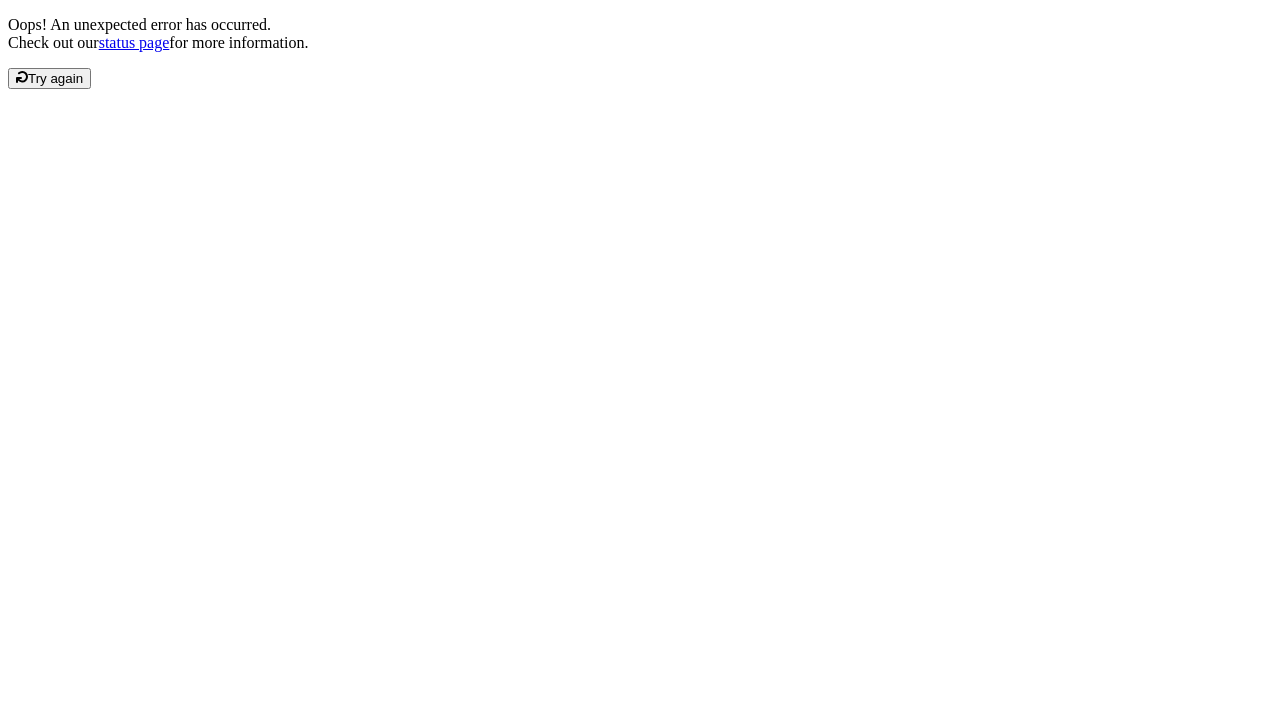 scroll, scrollTop: 0, scrollLeft: 0, axis: both 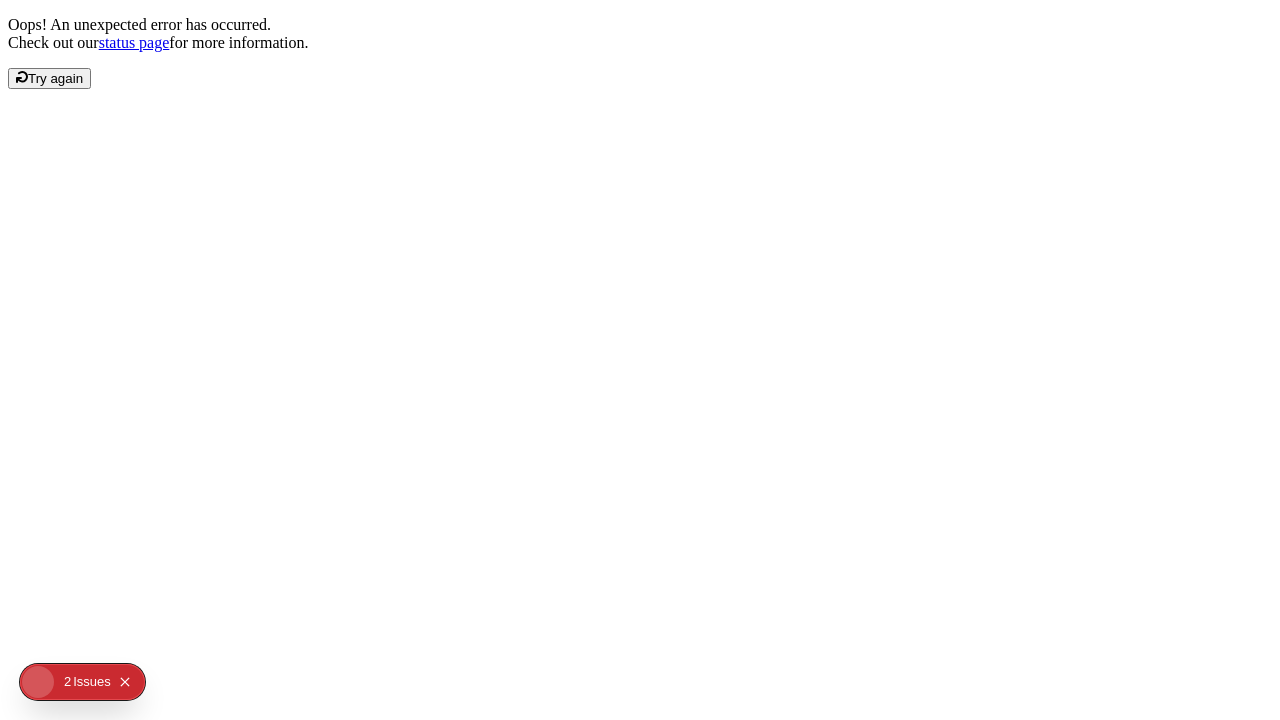 click on "Try again" at bounding box center (55, 78) 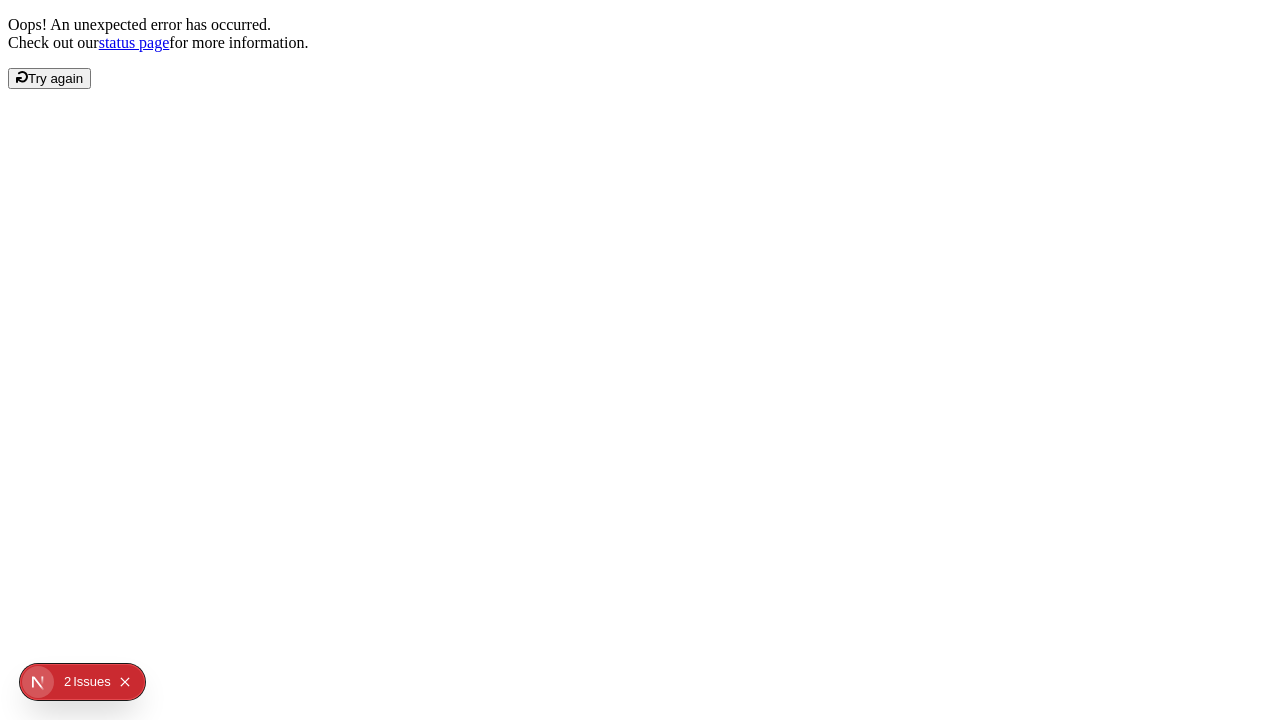 click on "Try again" at bounding box center (55, 78) 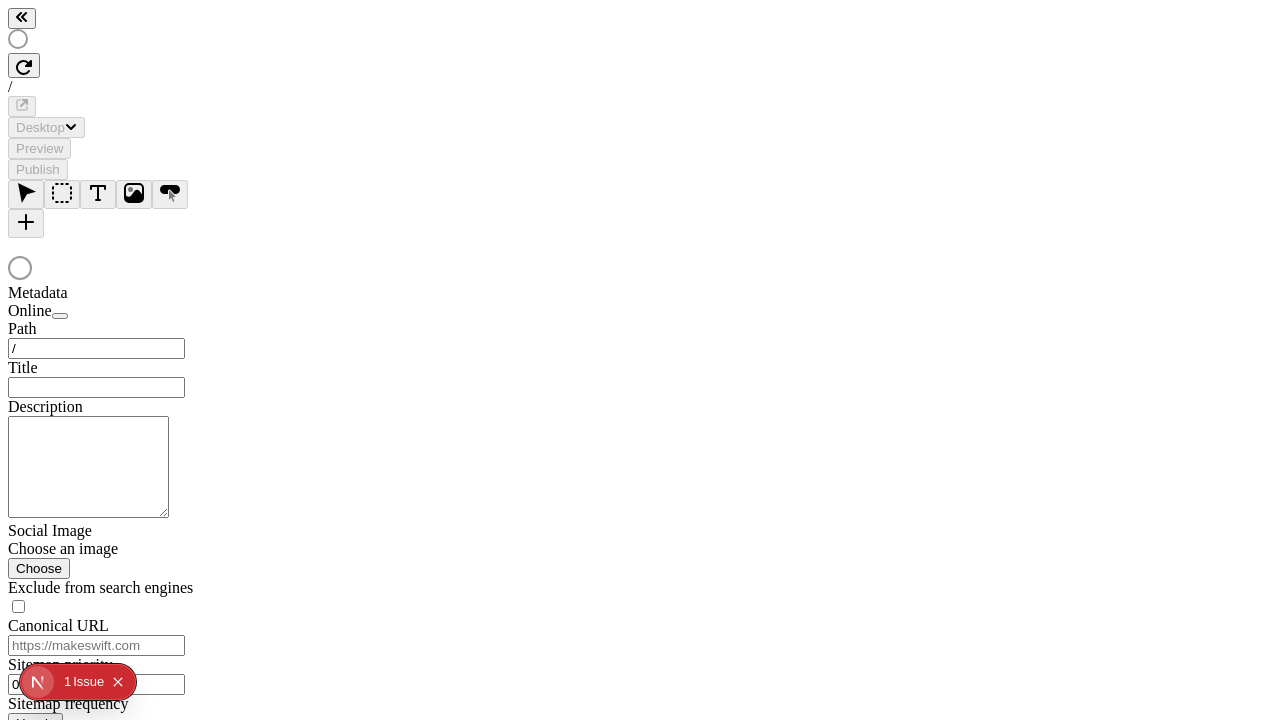 scroll, scrollTop: 0, scrollLeft: 0, axis: both 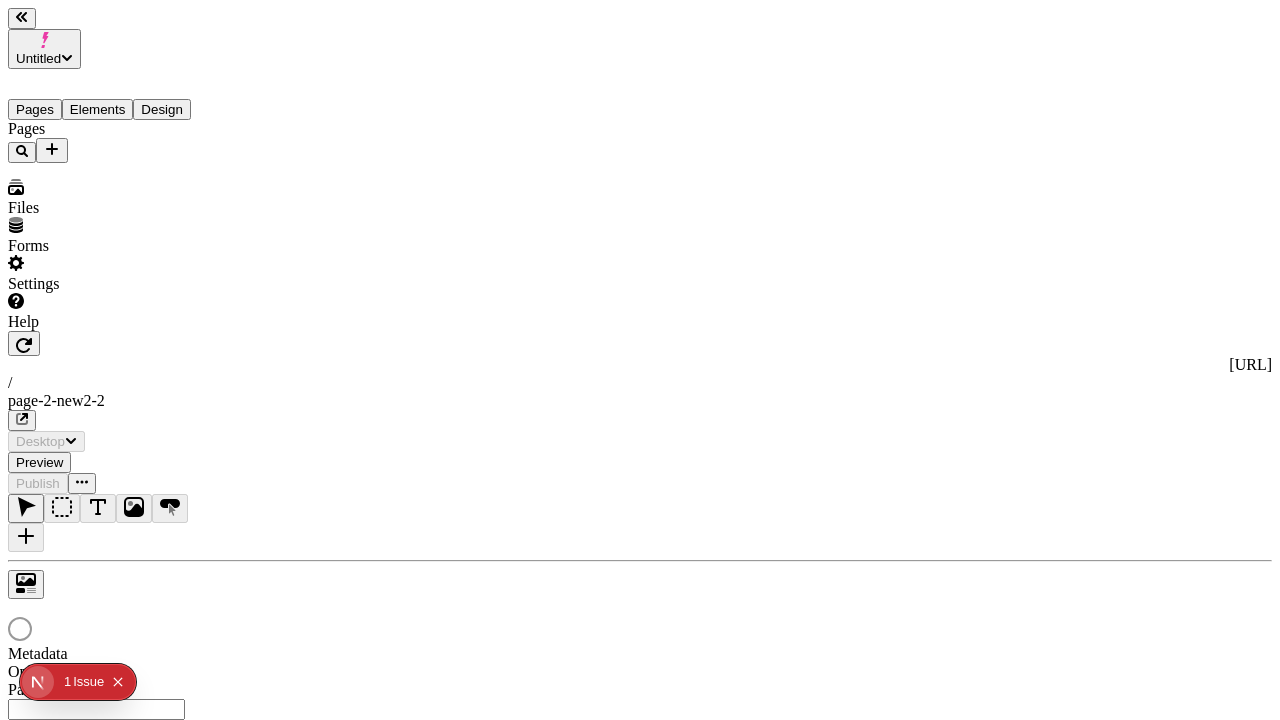 type on "/page-2-new2-2" 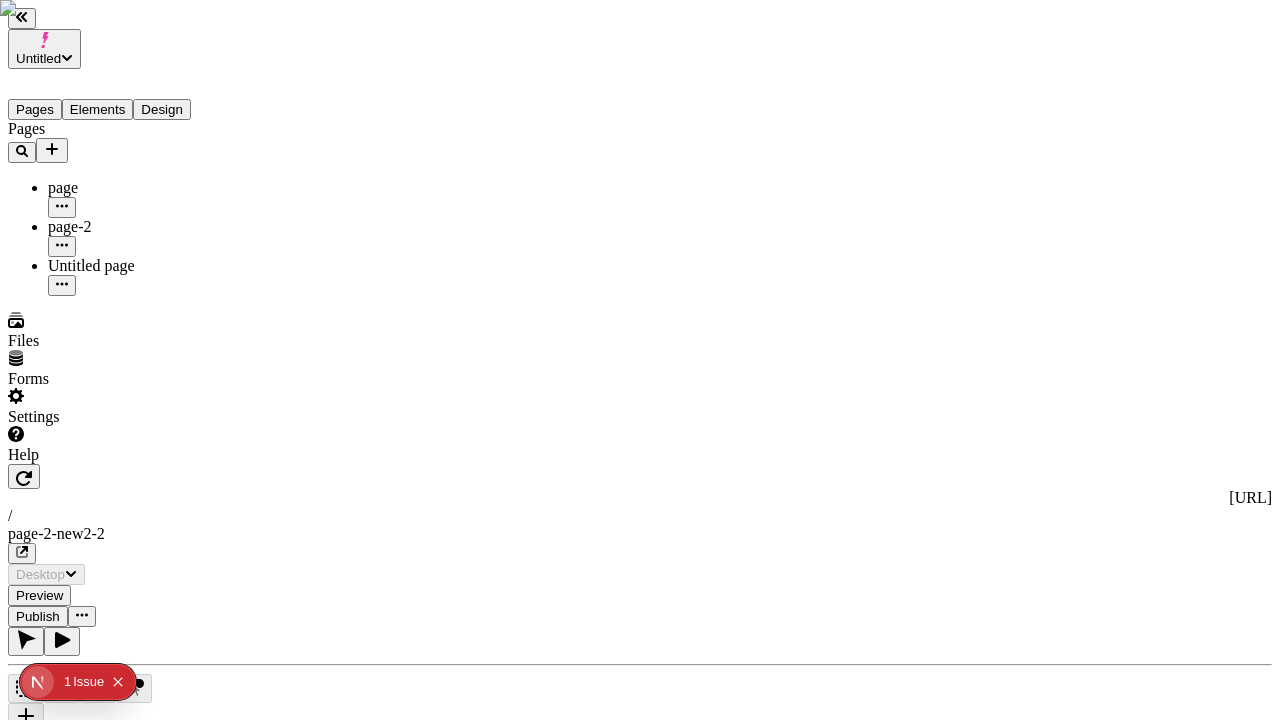scroll, scrollTop: 0, scrollLeft: 0, axis: both 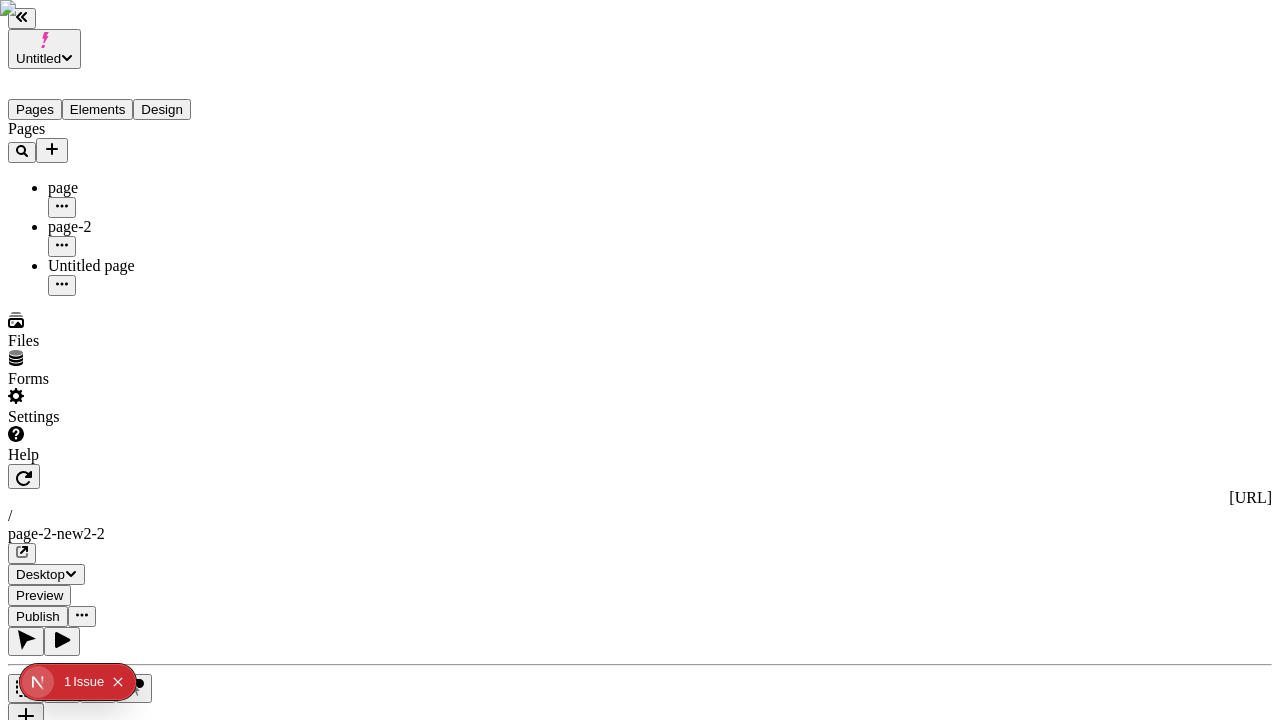 click on "Publish" at bounding box center [38, 616] 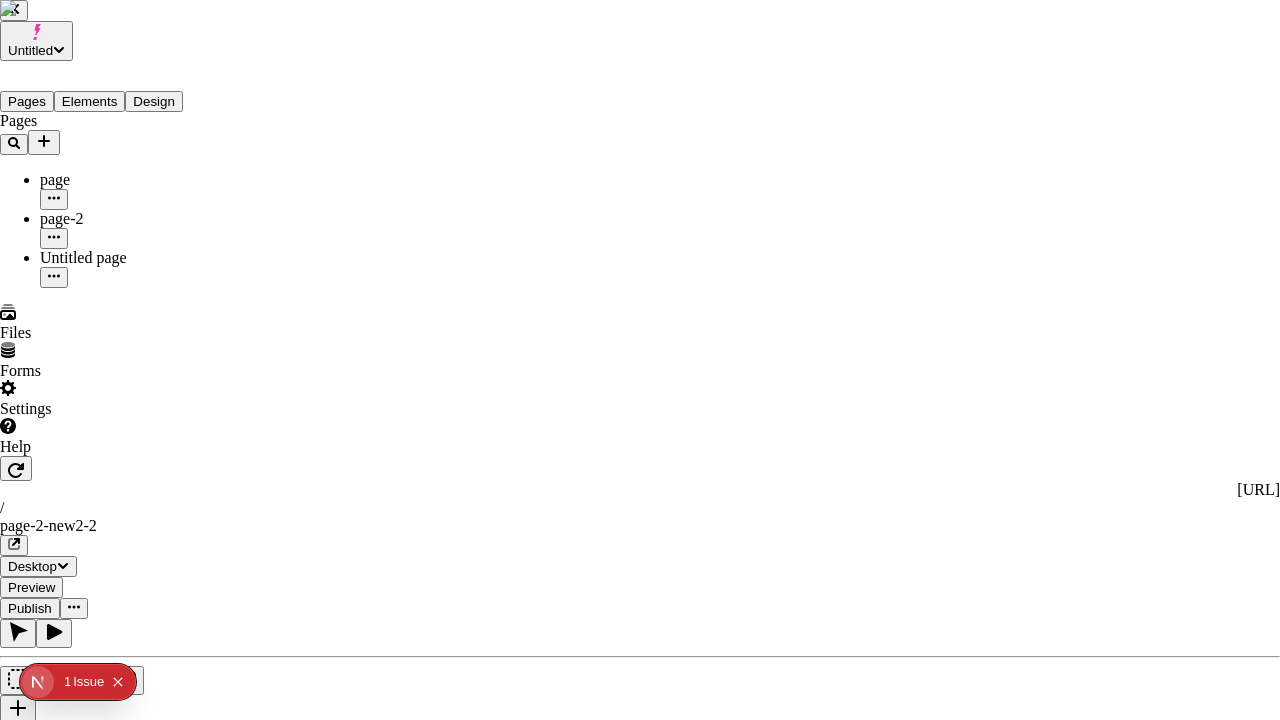 type 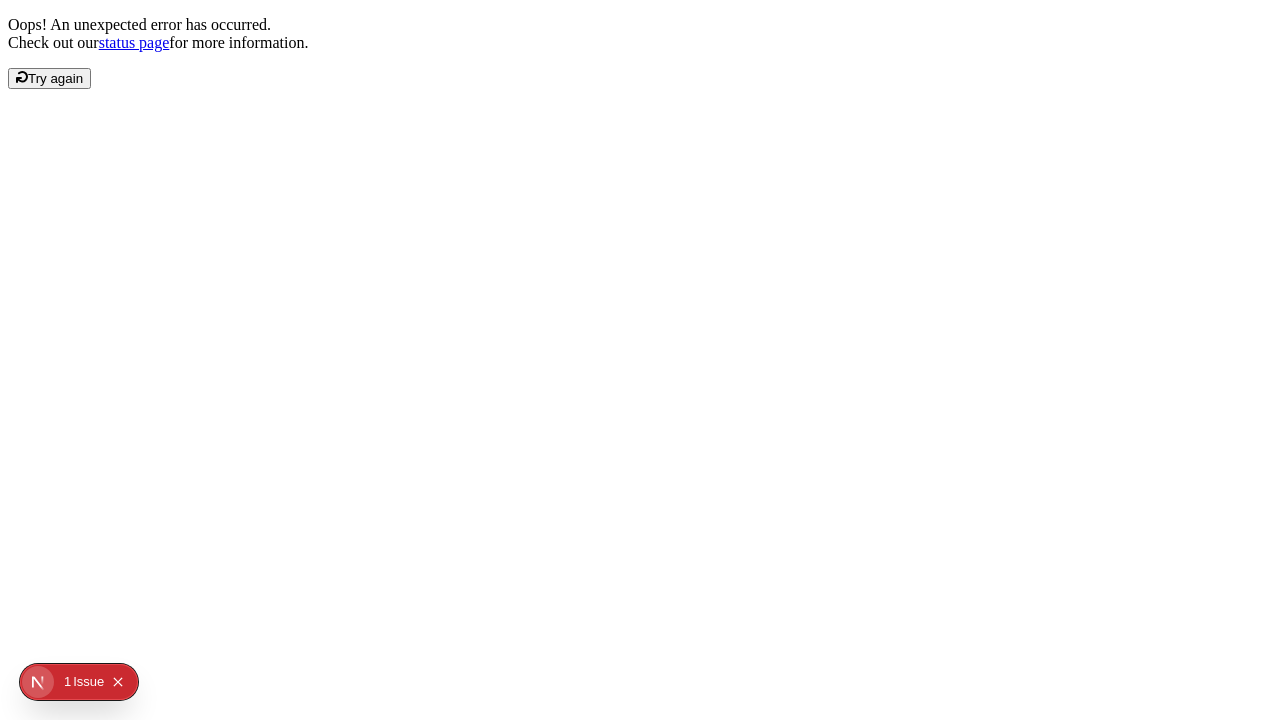 click on "Try again" at bounding box center (55, 78) 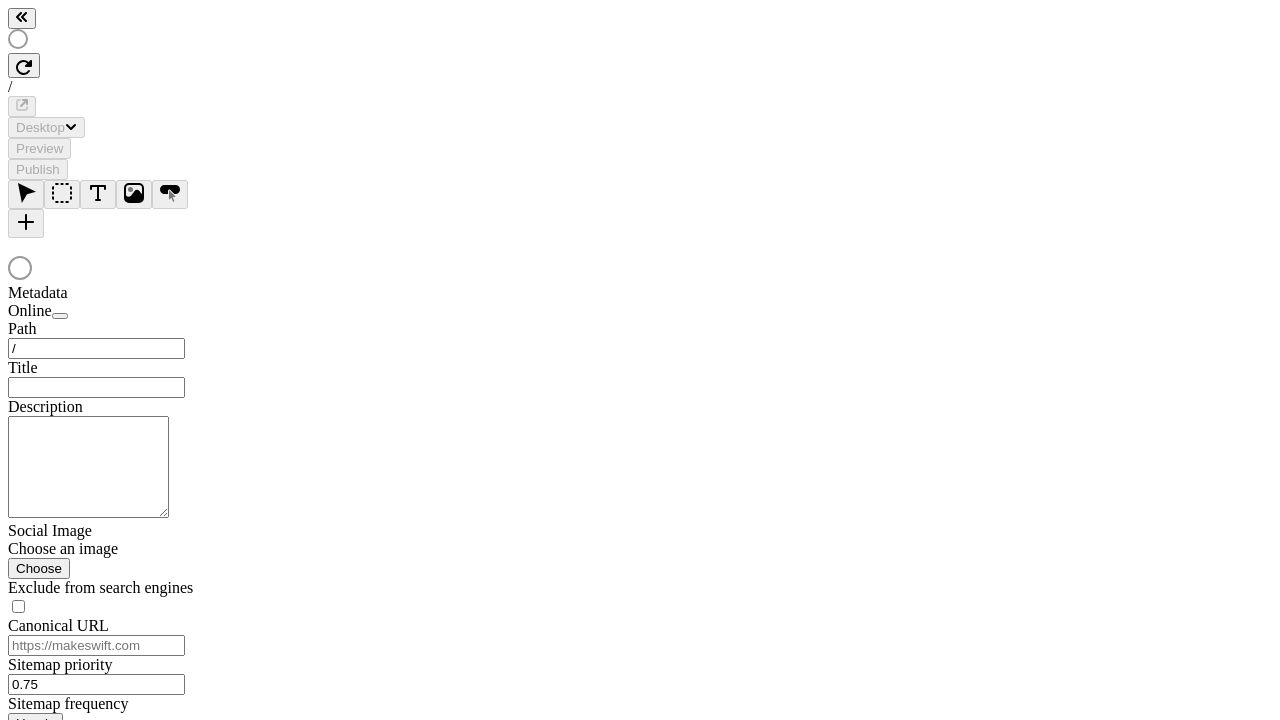 scroll, scrollTop: 0, scrollLeft: 0, axis: both 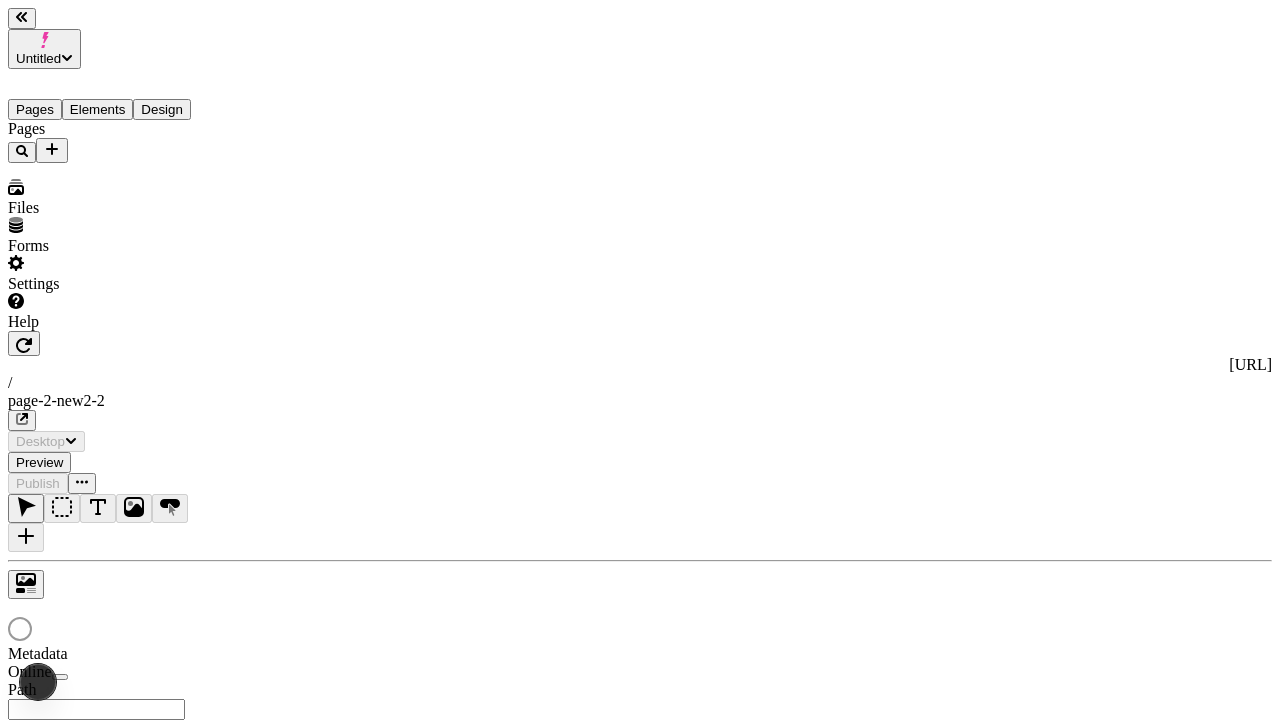 type on "/page-2-new2-2" 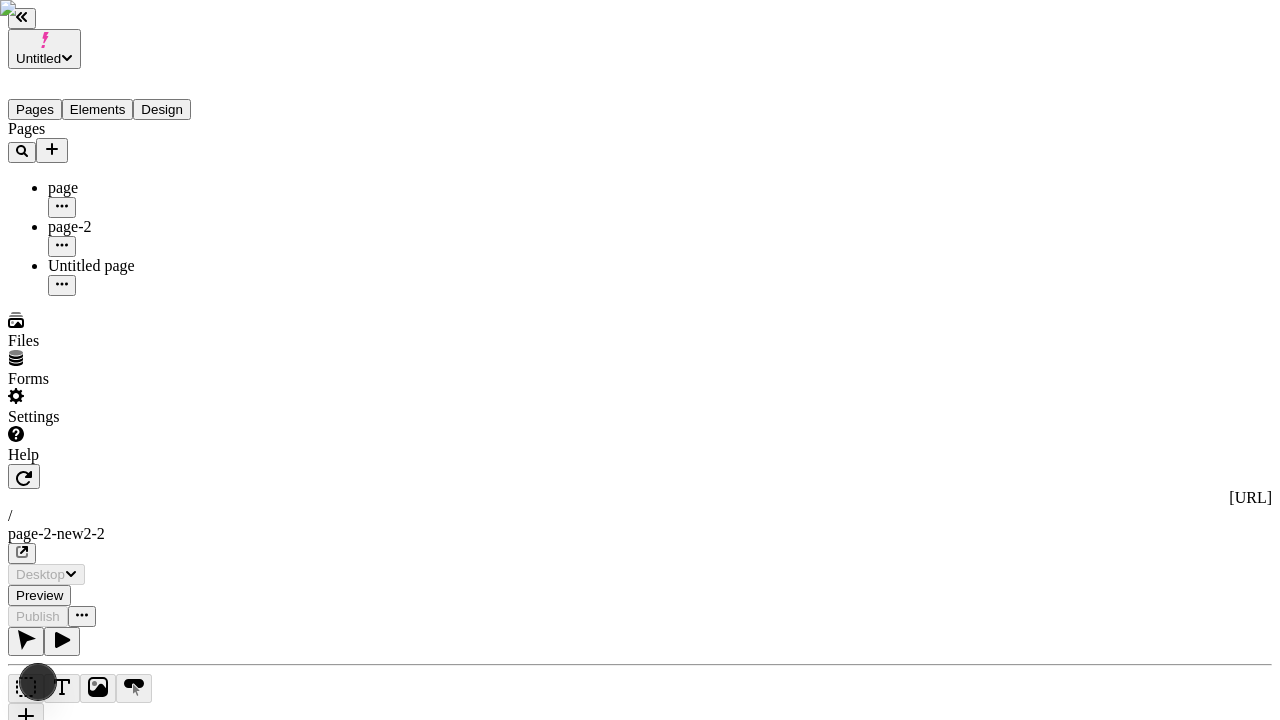 scroll, scrollTop: 0, scrollLeft: 0, axis: both 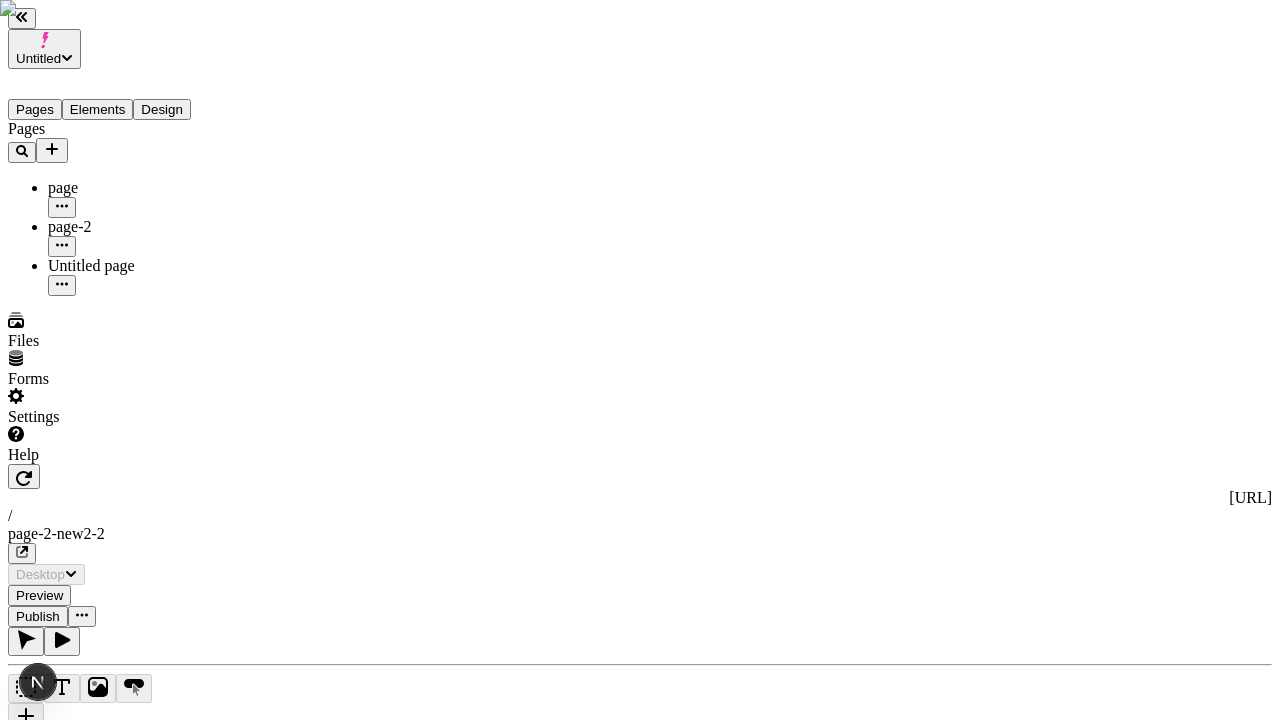 click on "Publish" at bounding box center (38, 616) 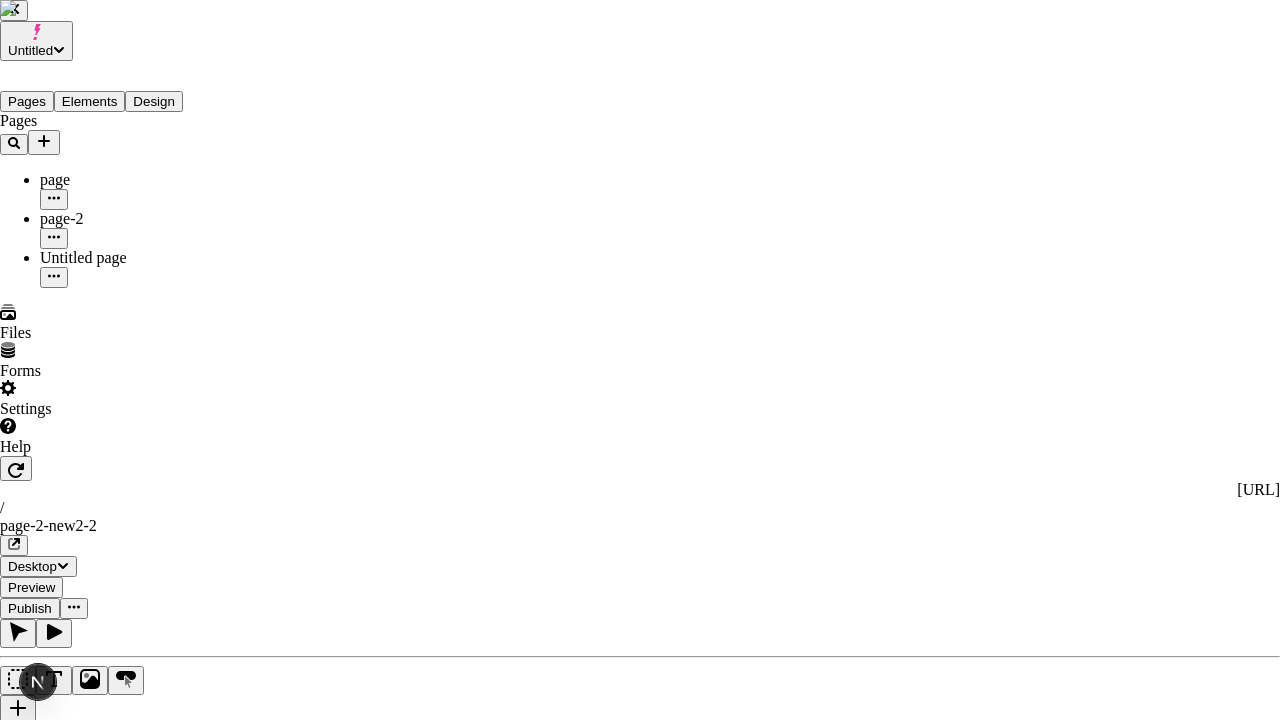 type 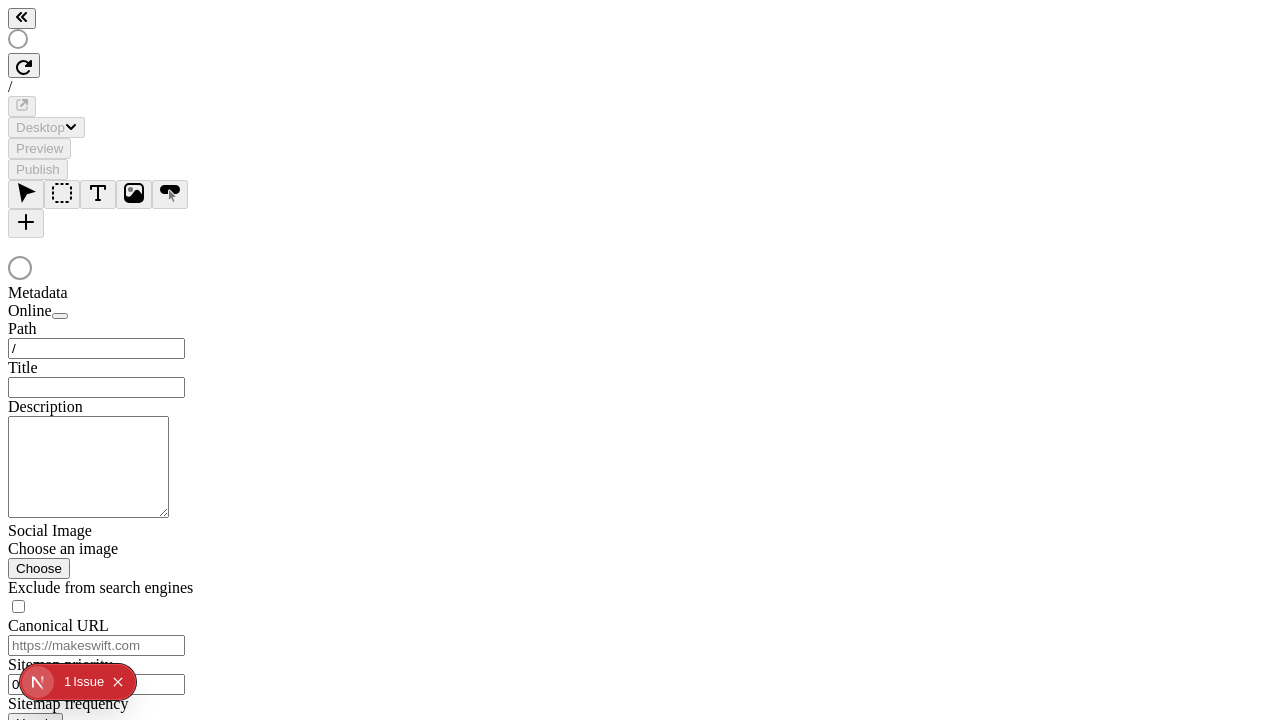 scroll, scrollTop: 0, scrollLeft: 0, axis: both 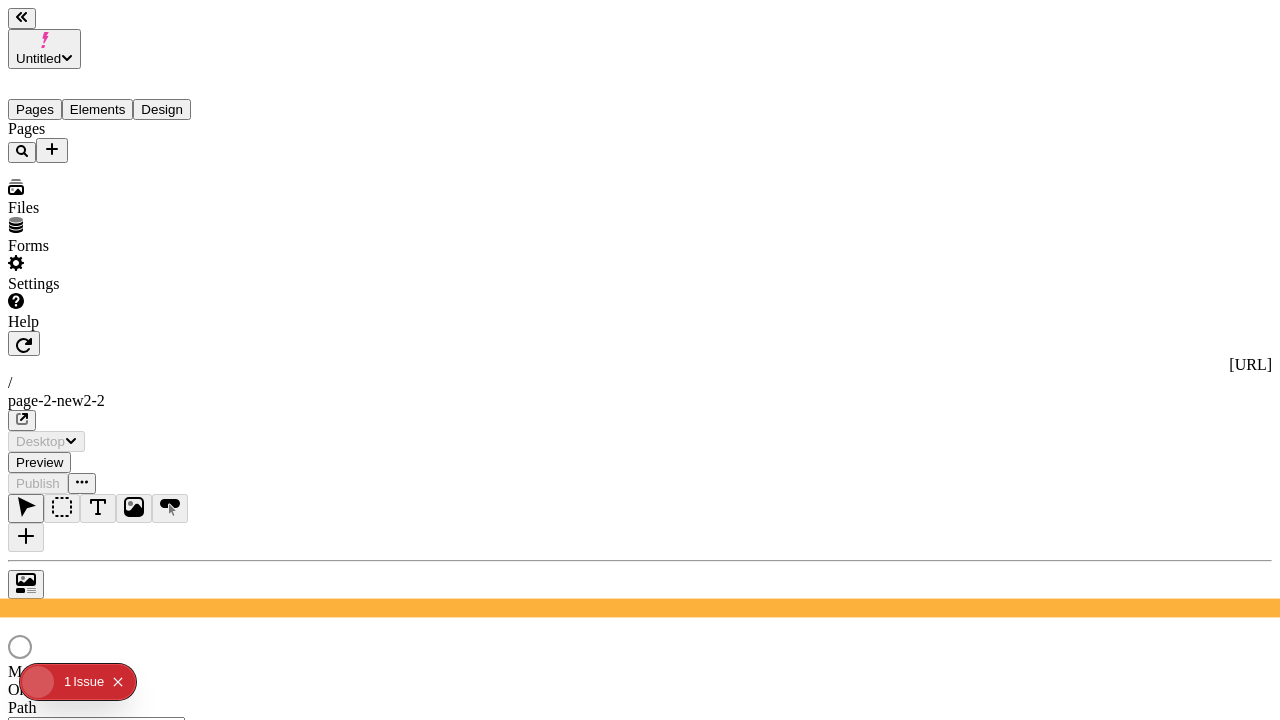type on "/page-2-new2-2" 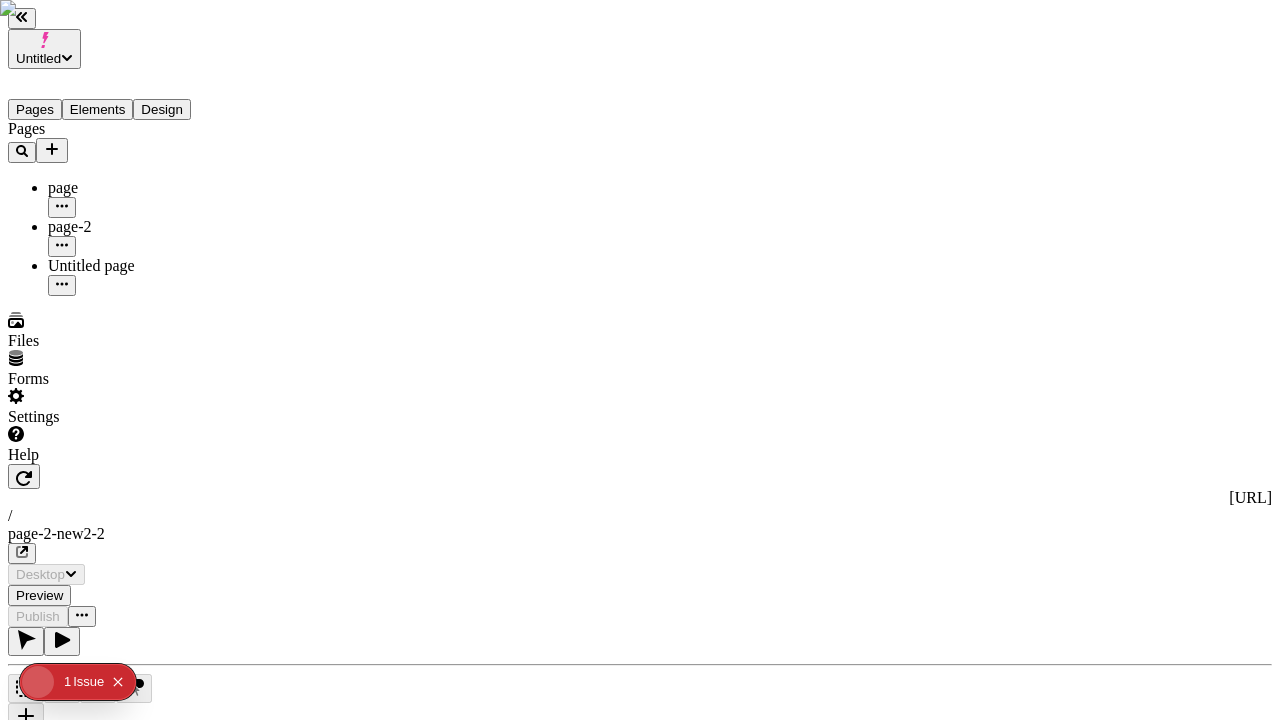 scroll, scrollTop: 0, scrollLeft: 0, axis: both 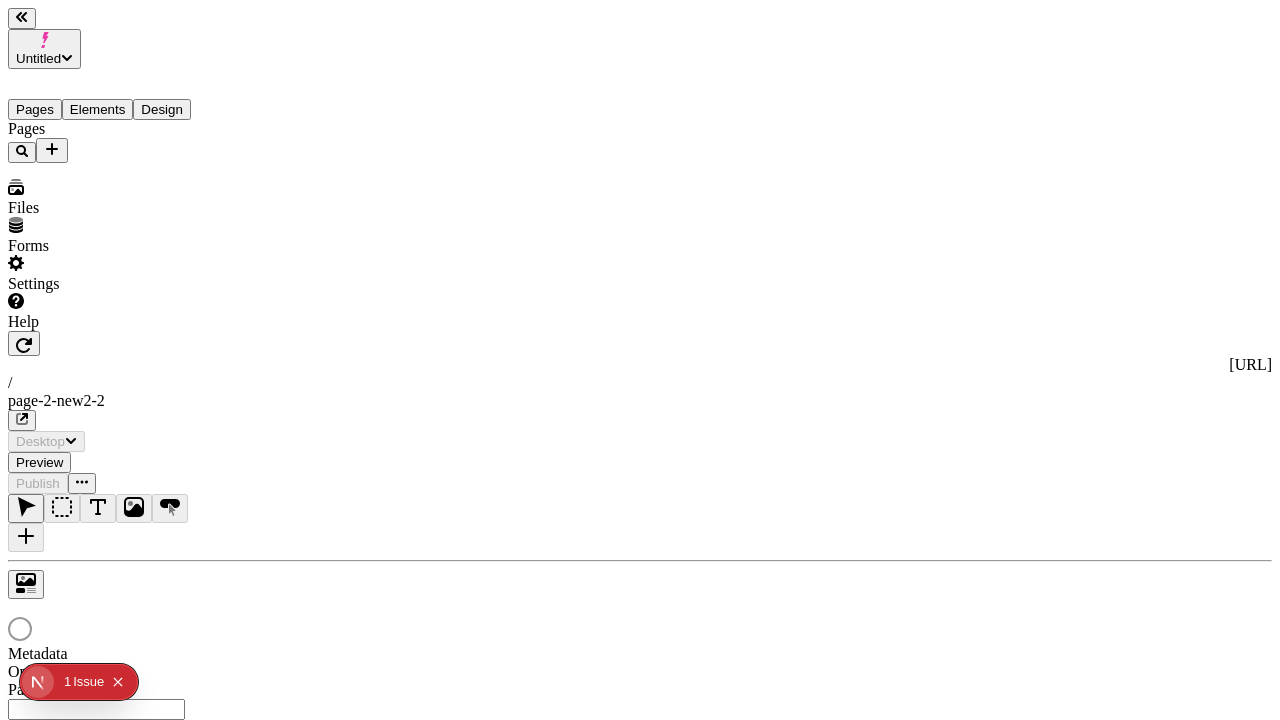type on "/page-2-new2-2" 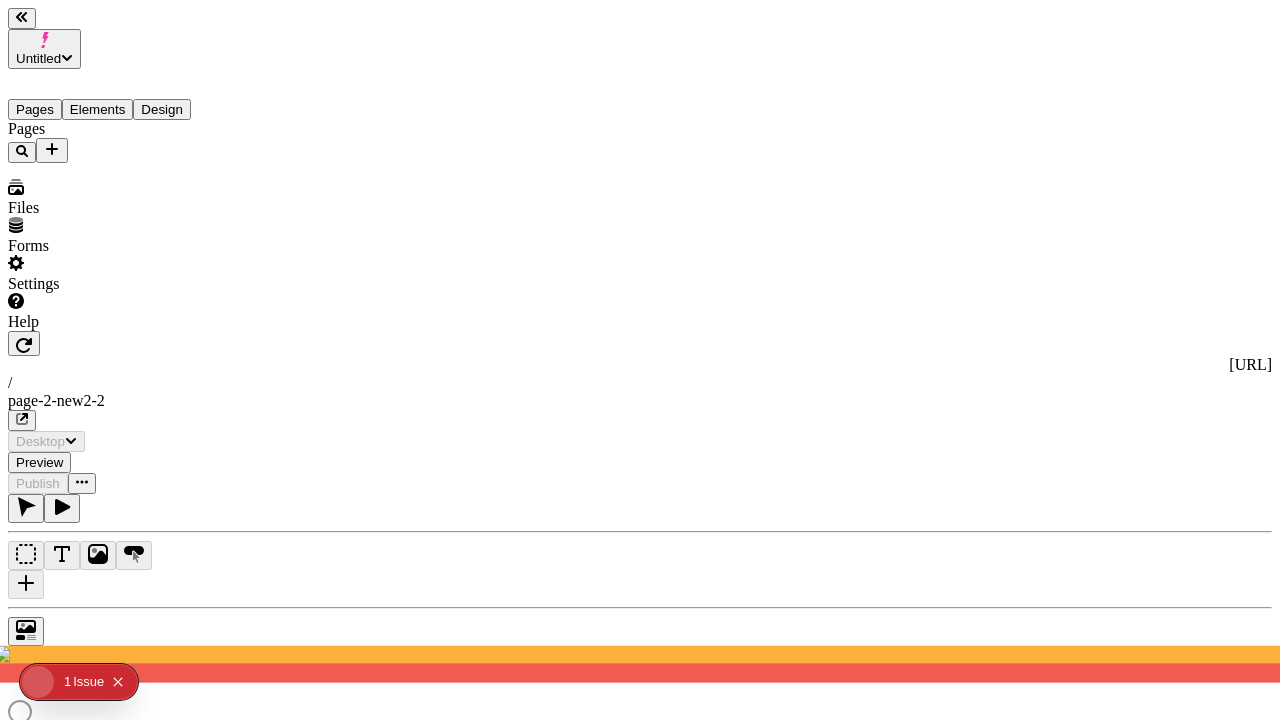 scroll, scrollTop: 0, scrollLeft: 0, axis: both 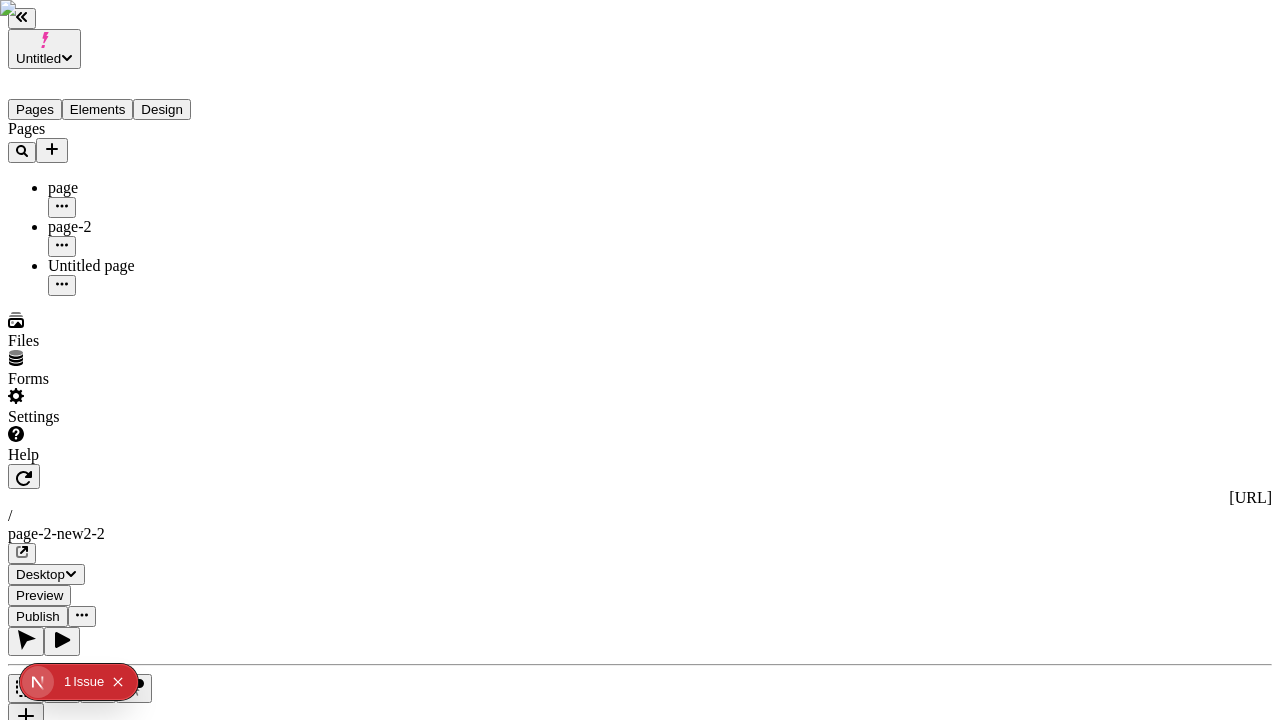 click on "Publish" at bounding box center (38, 616) 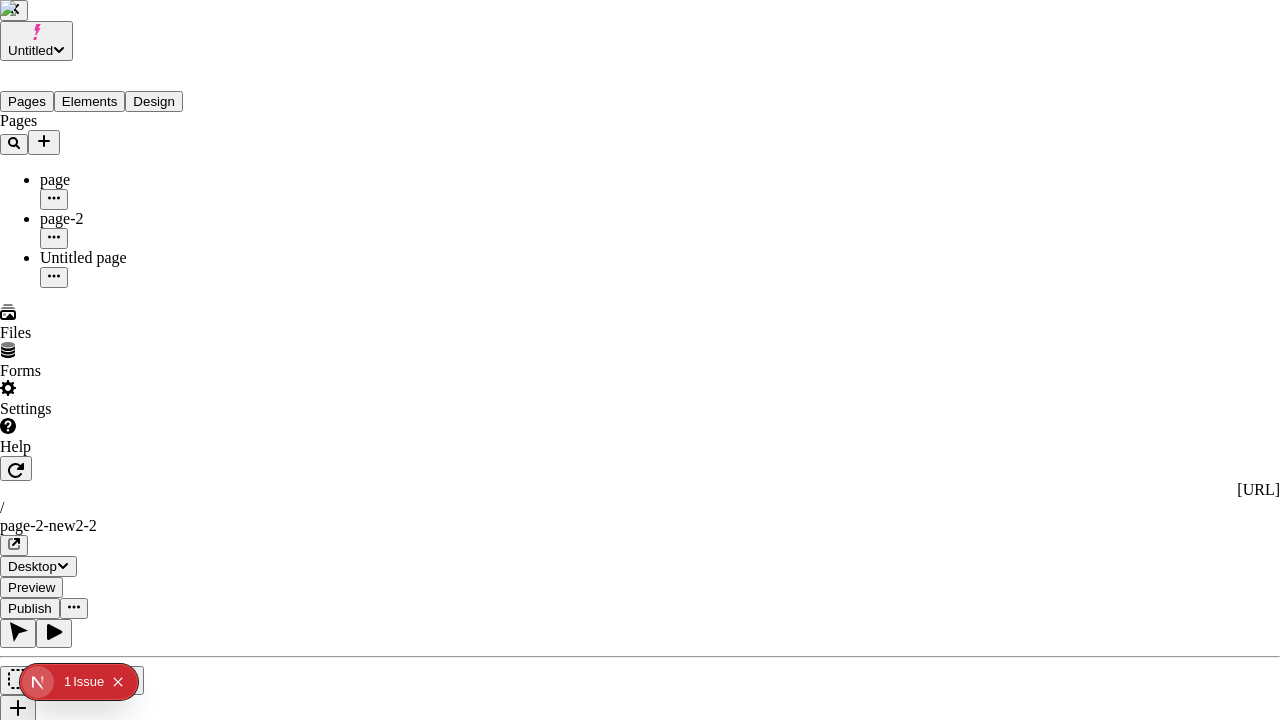 click on "Scheduled" at bounding box center [108, 2290] 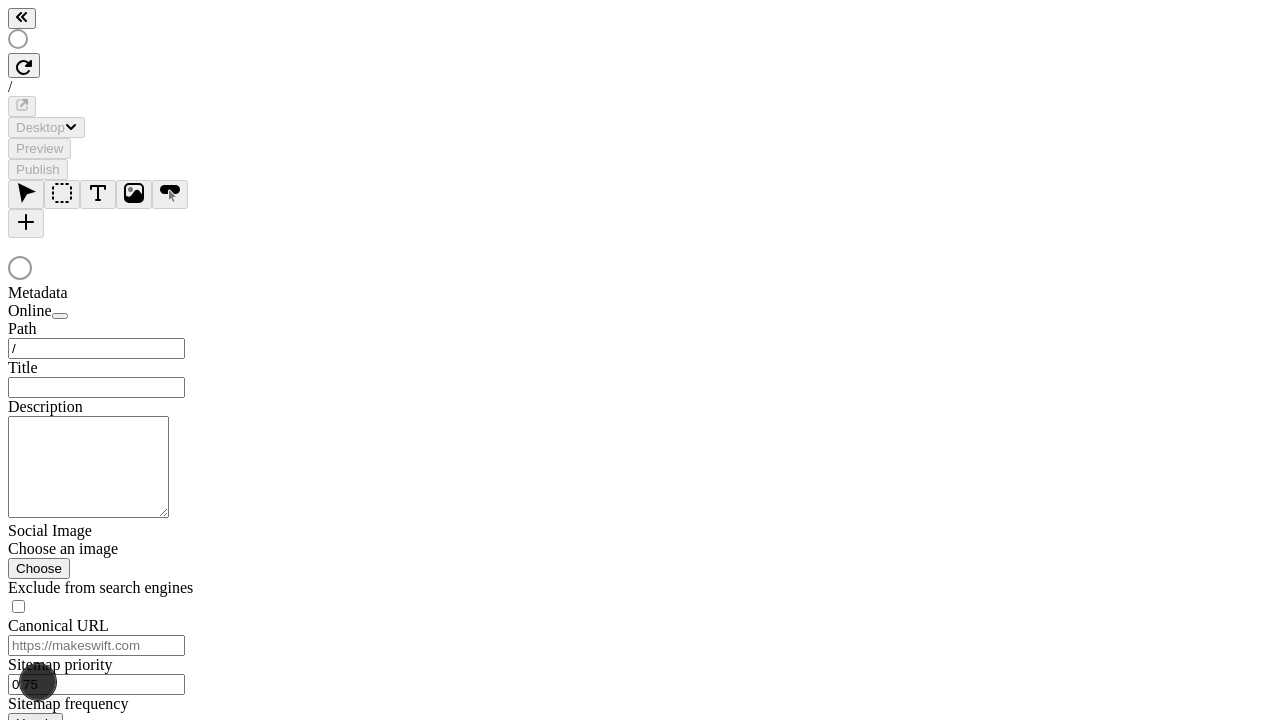 scroll, scrollTop: 0, scrollLeft: 0, axis: both 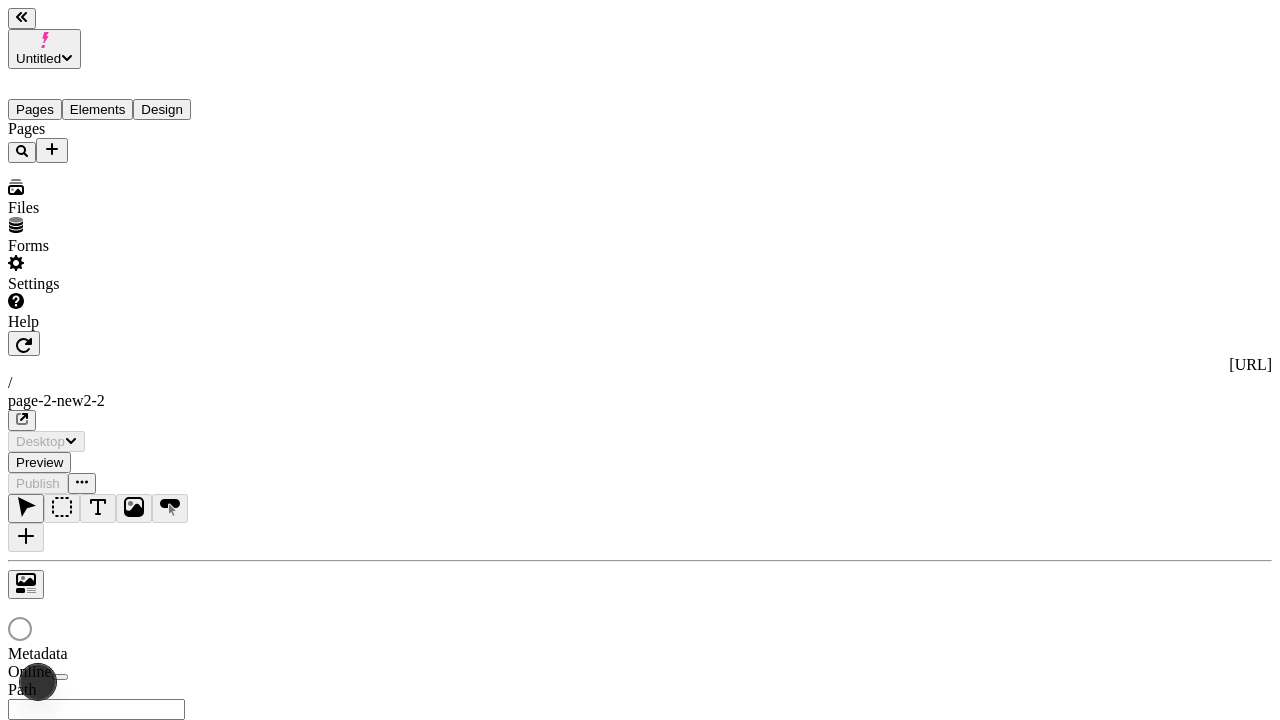 type on "/page-2-new2-2" 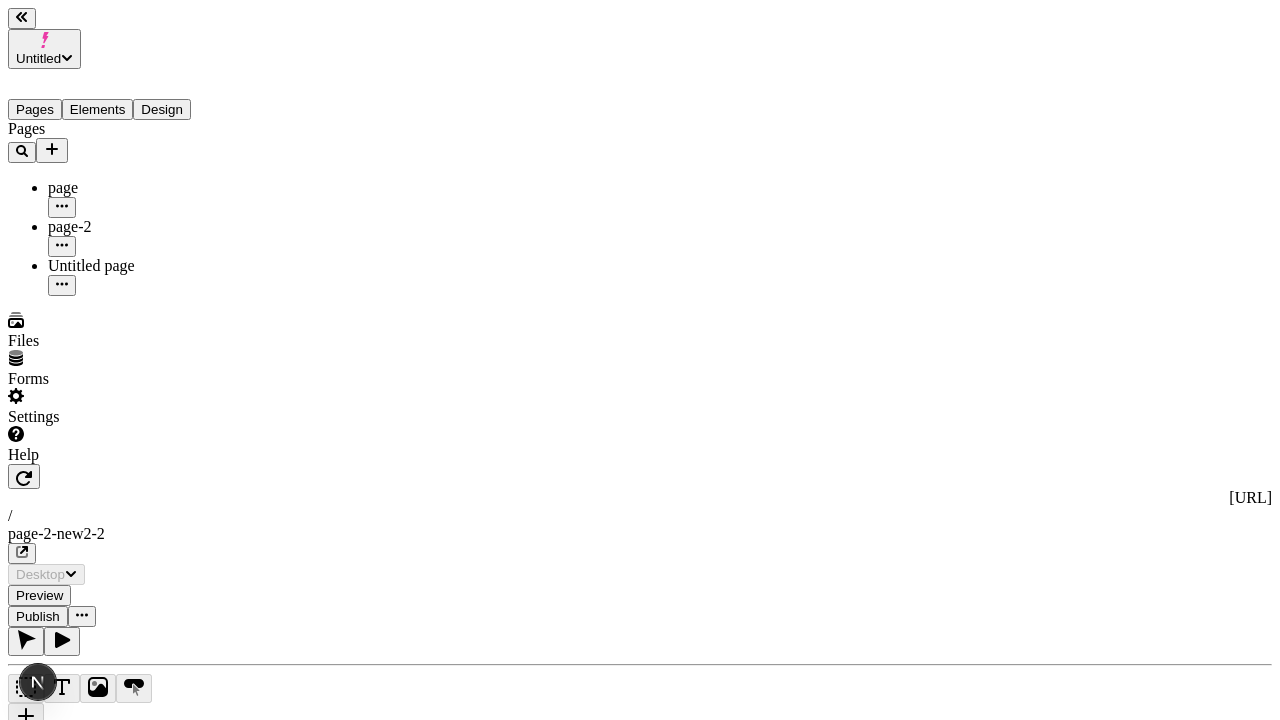 scroll, scrollTop: 0, scrollLeft: 0, axis: both 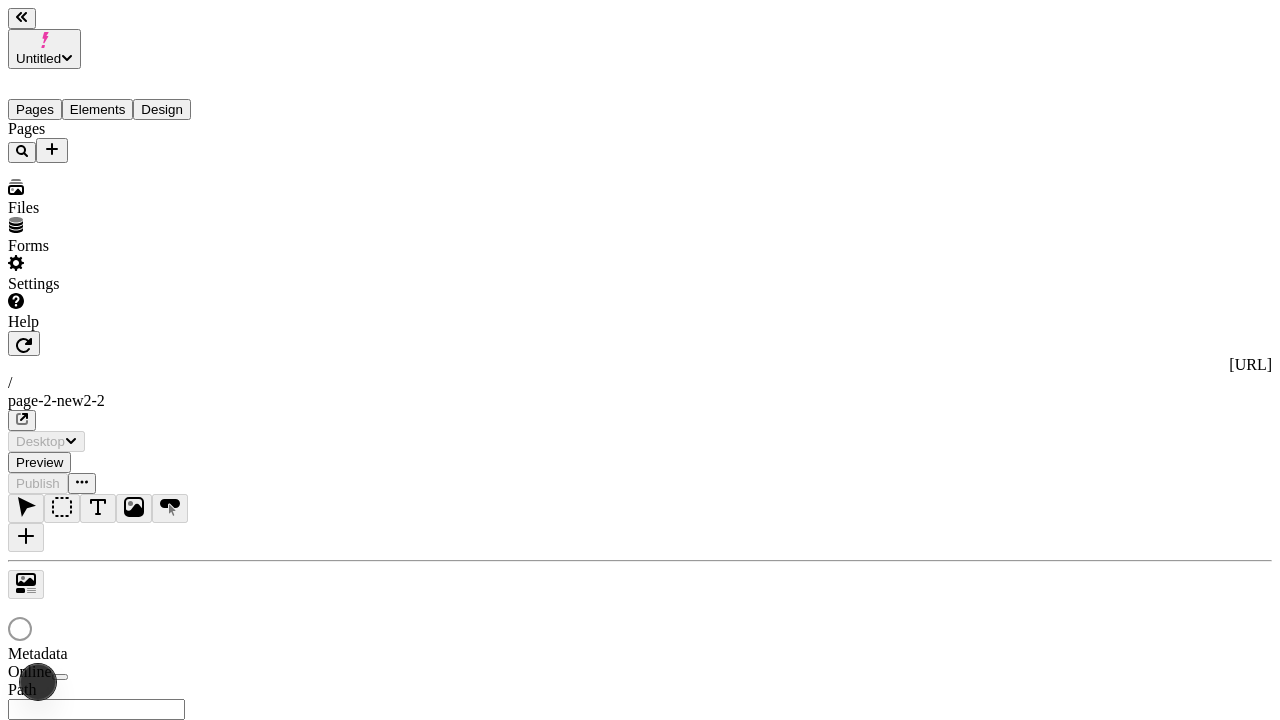 type on "/page-2-new2-2" 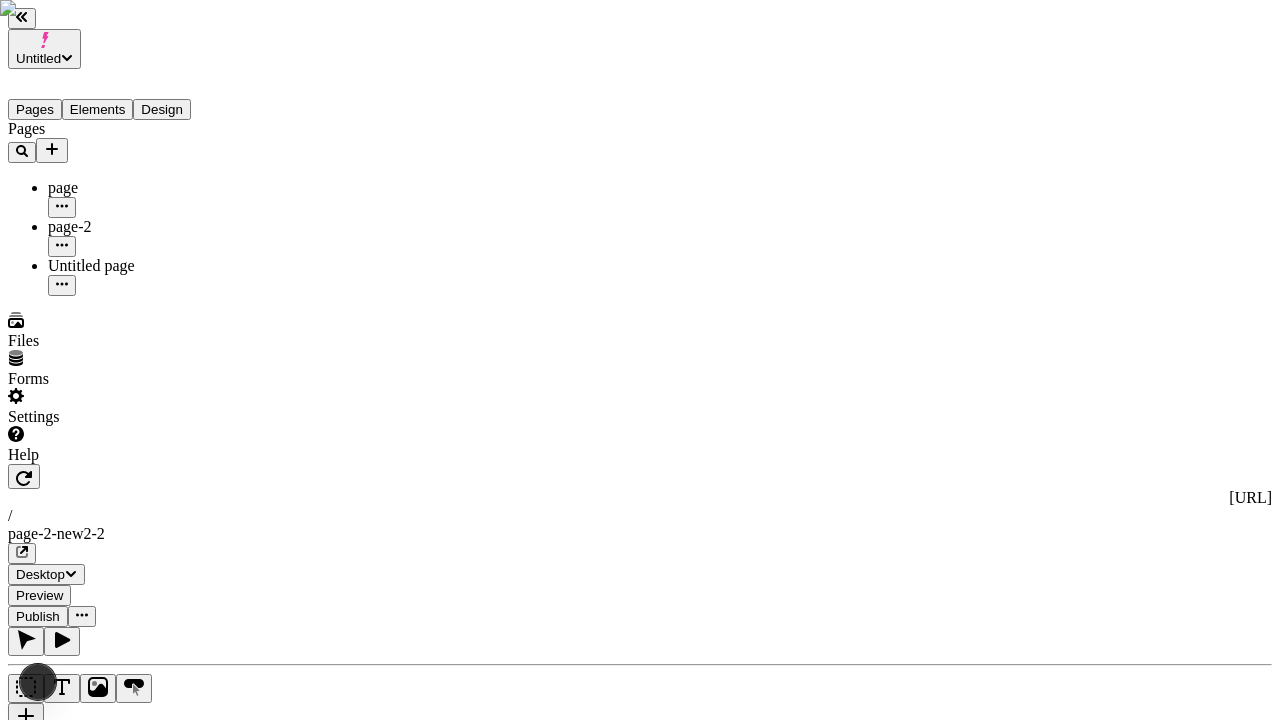 scroll, scrollTop: 0, scrollLeft: 0, axis: both 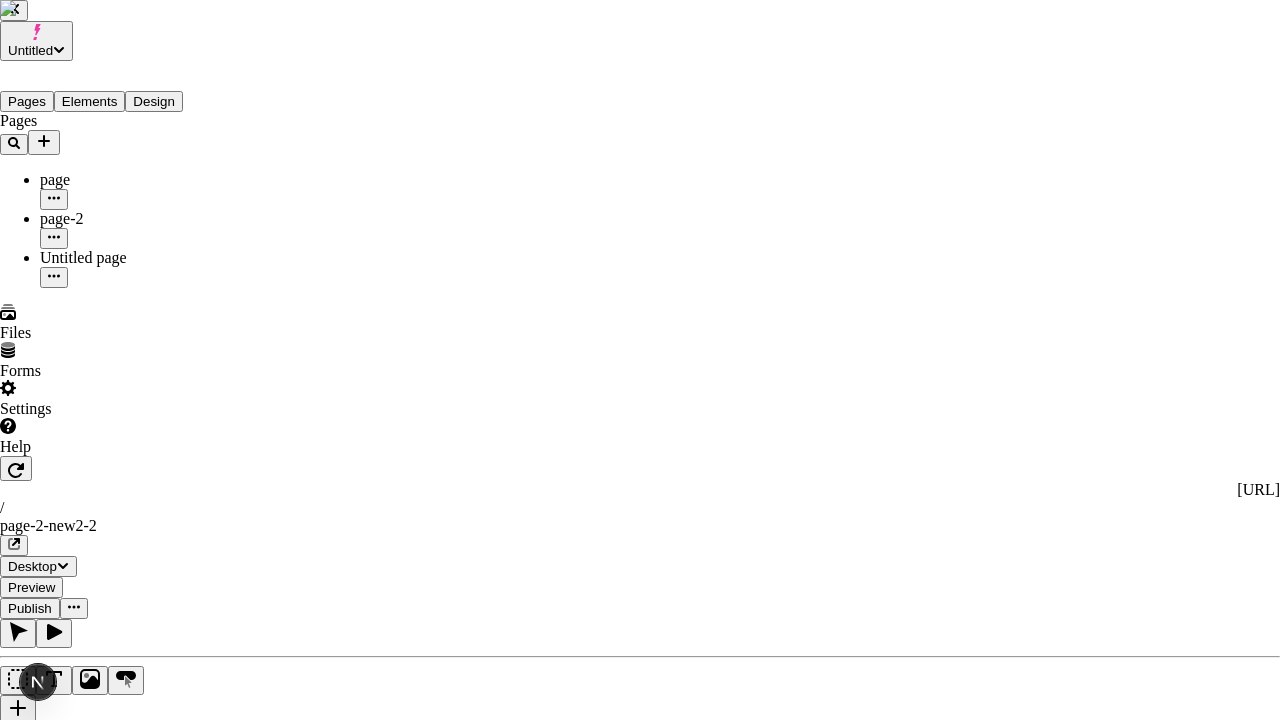 click on "Scheduled" at bounding box center (108, 2290) 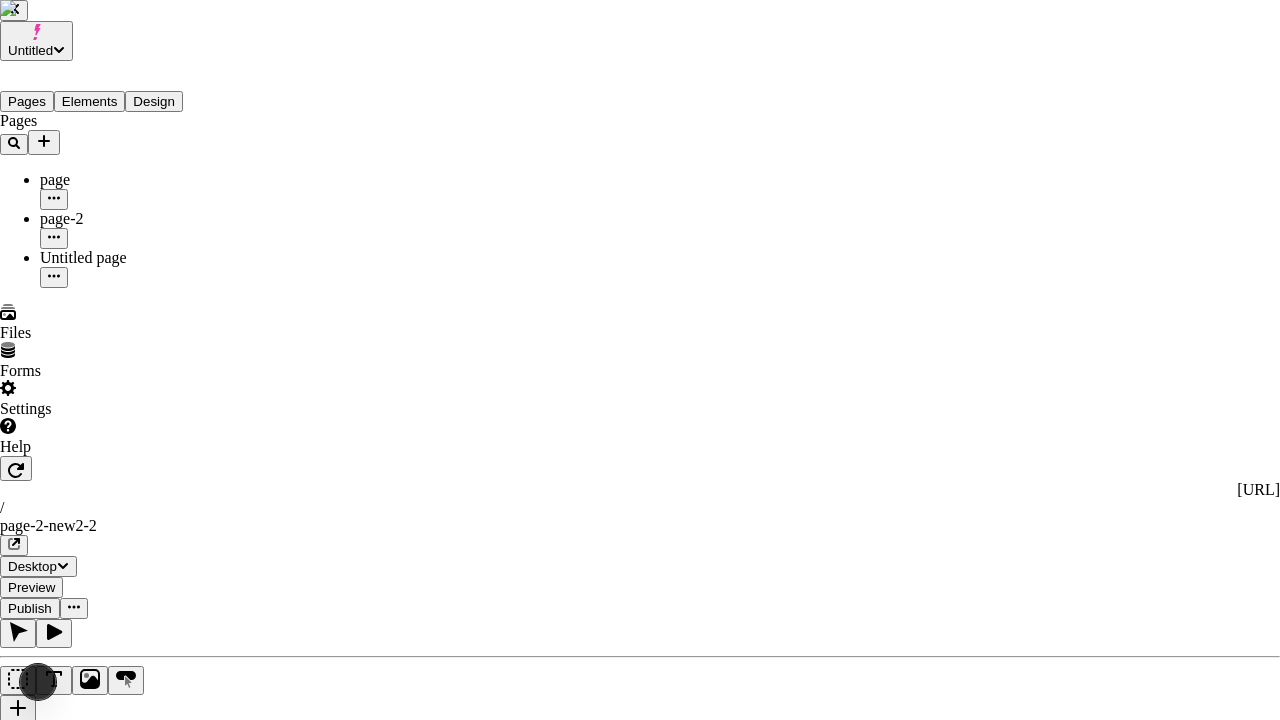 type 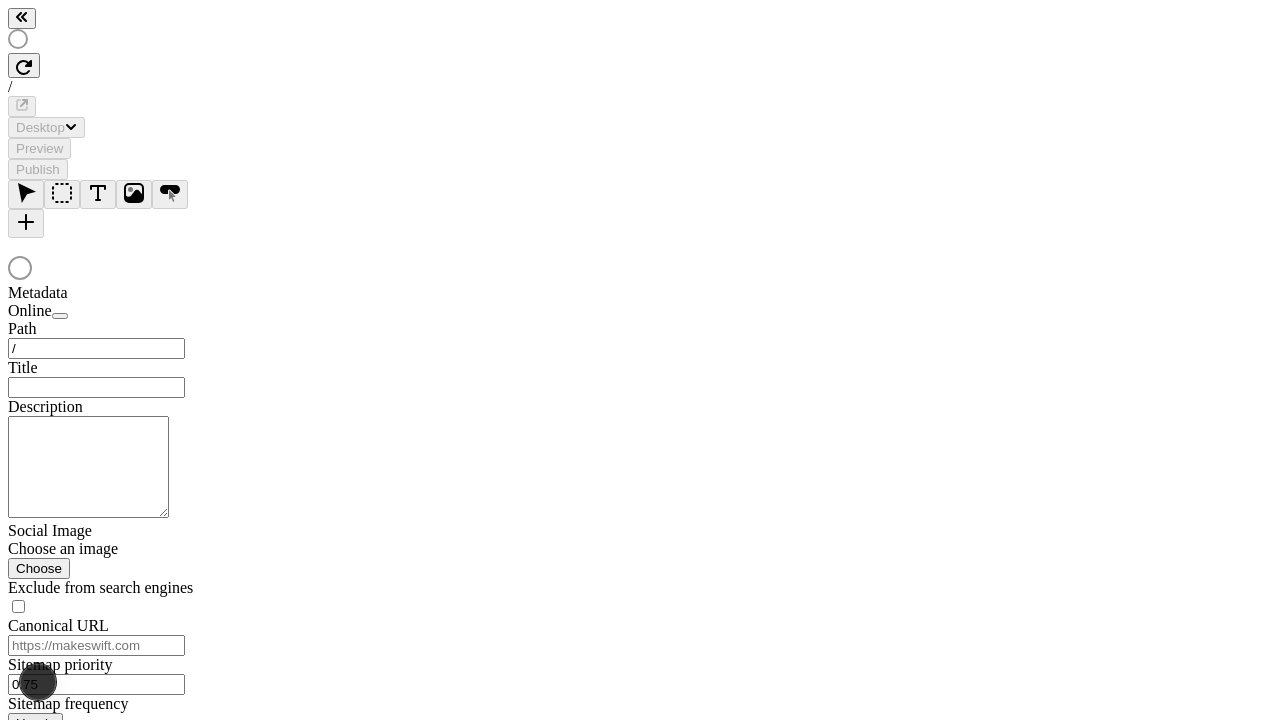 scroll, scrollTop: 0, scrollLeft: 0, axis: both 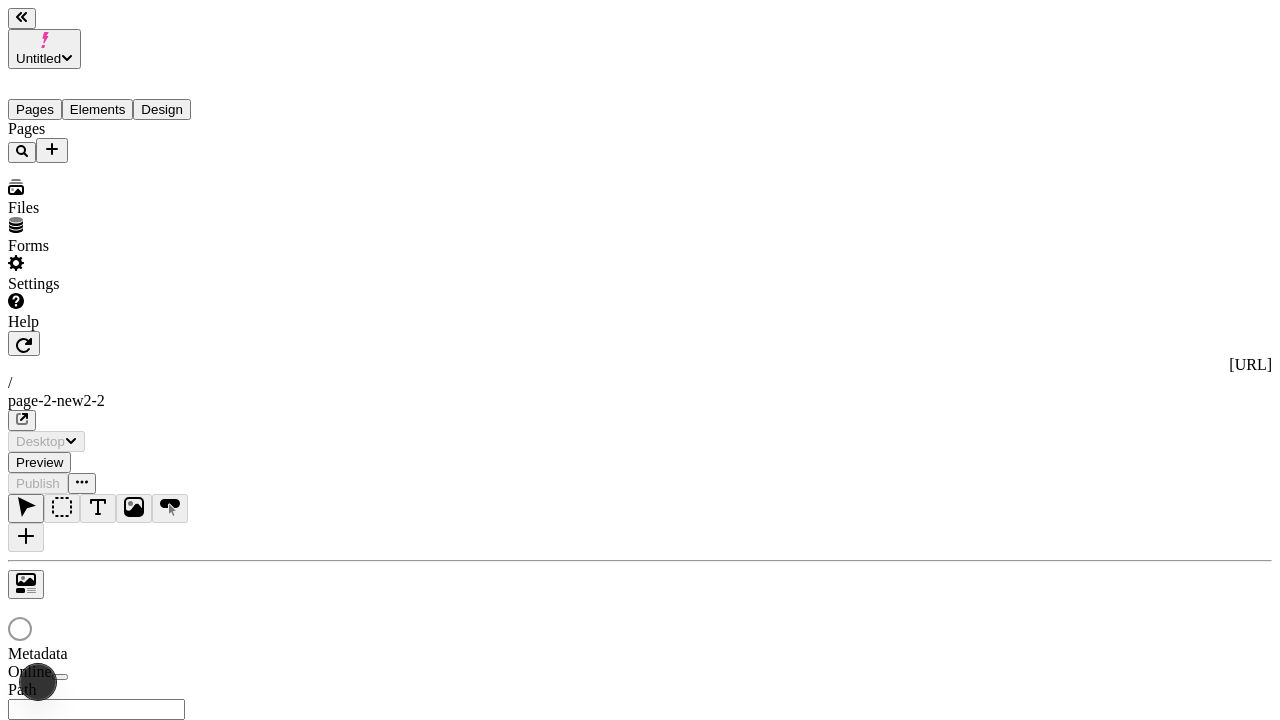 type on "/page-2-new2-2" 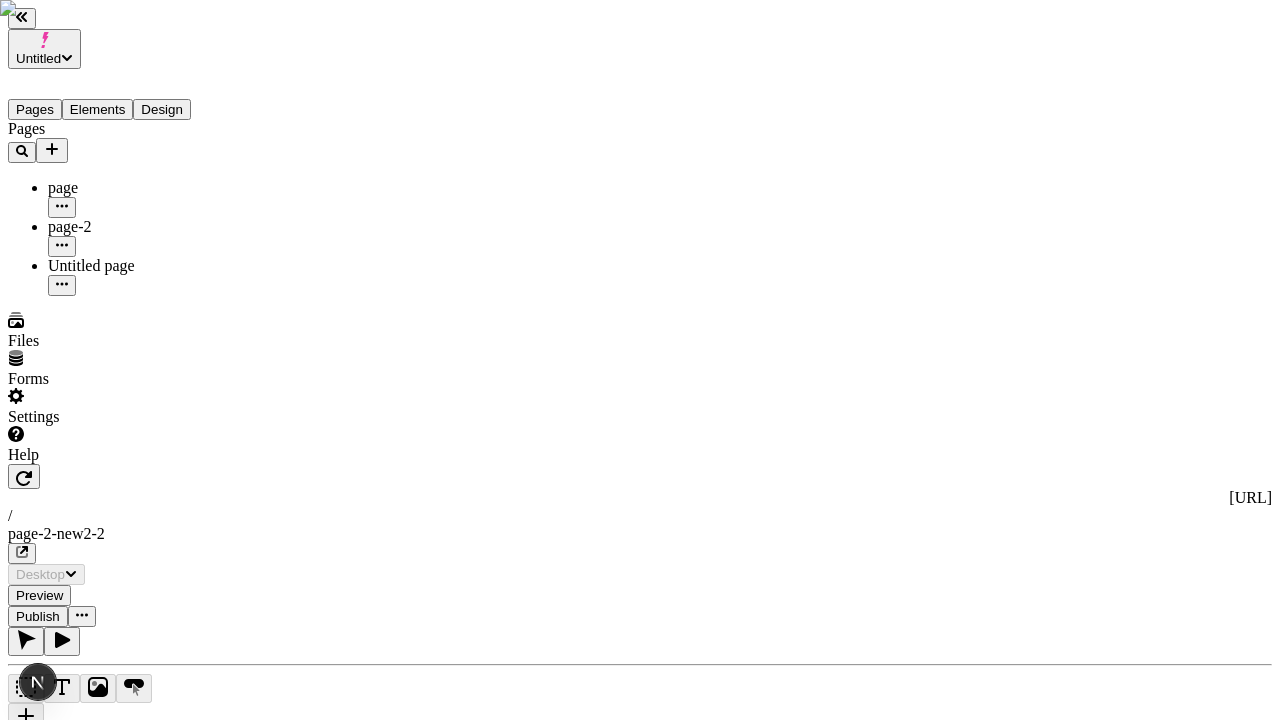 scroll, scrollTop: 0, scrollLeft: 0, axis: both 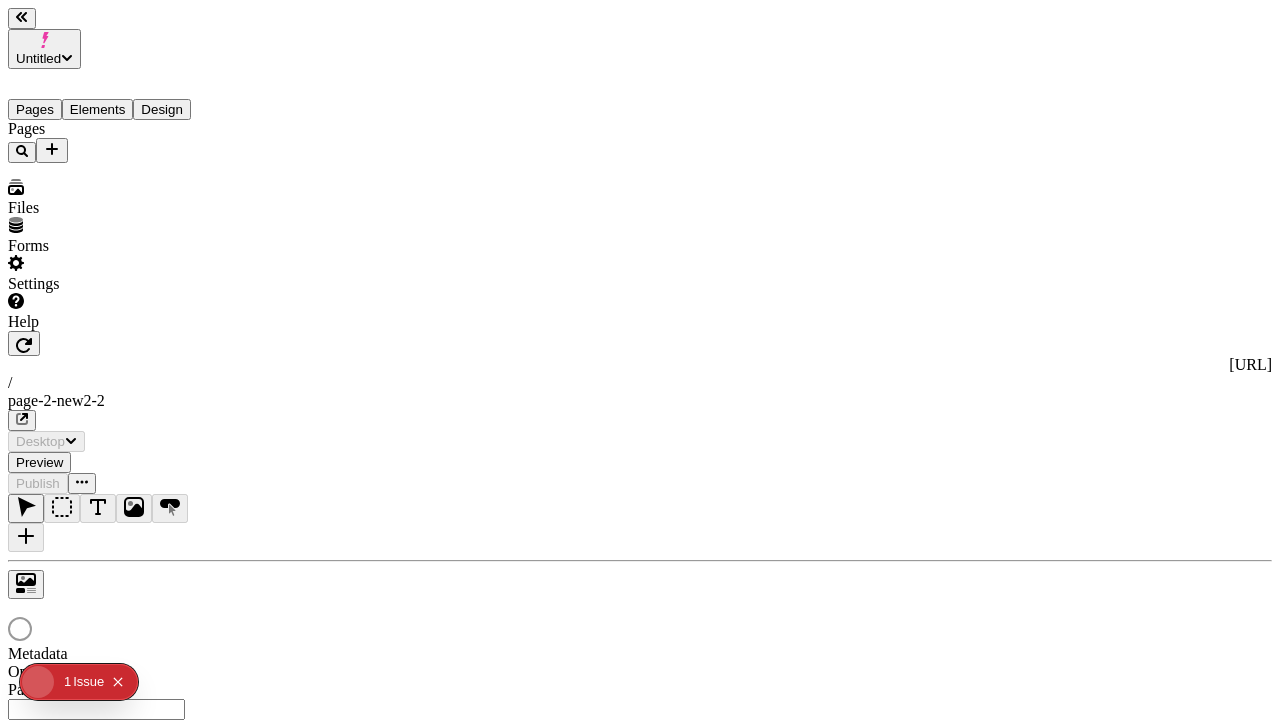 type on "/page-2-new2-2" 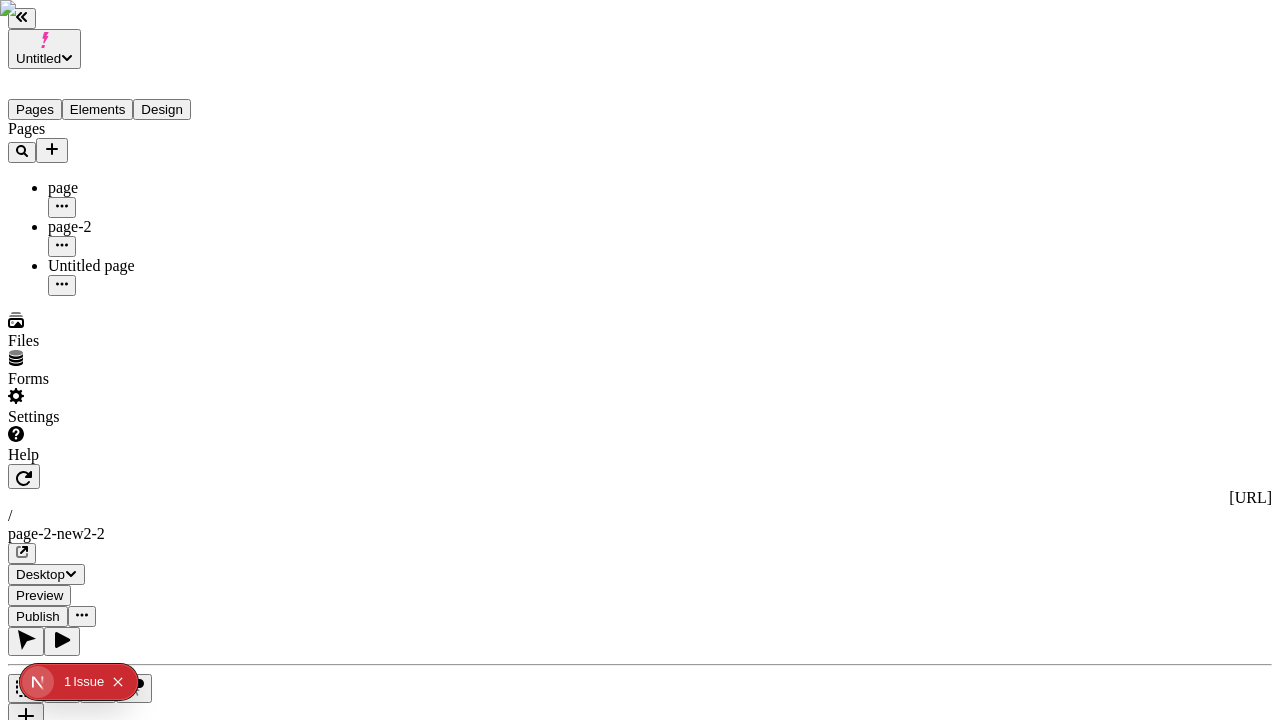 scroll, scrollTop: 0, scrollLeft: 0, axis: both 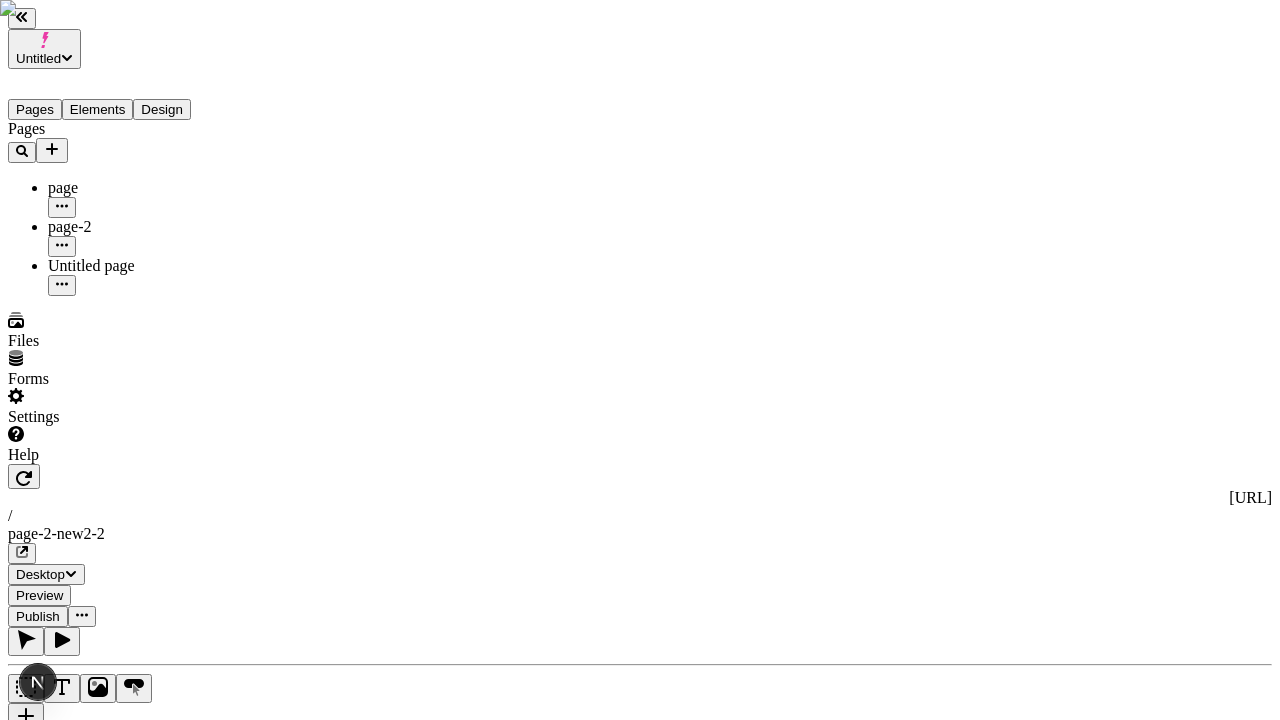 click on "Publish" at bounding box center (38, 616) 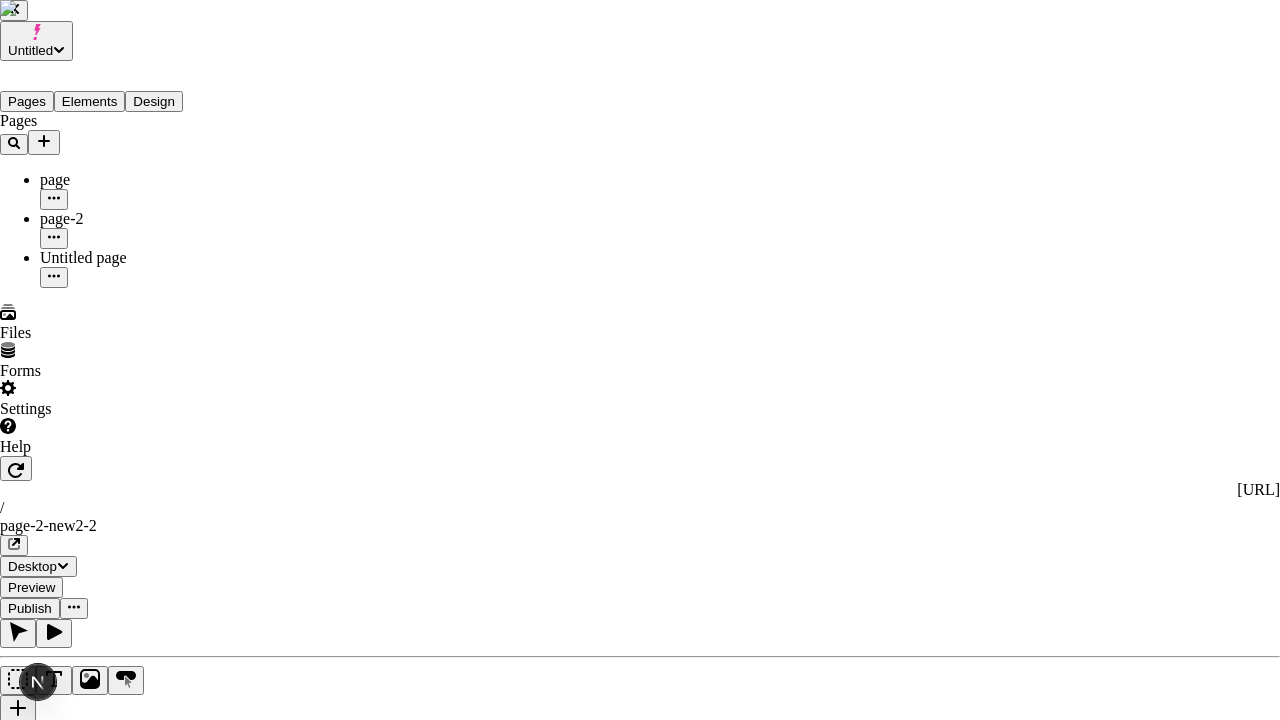 click on "Scheduled" at bounding box center (108, 2290) 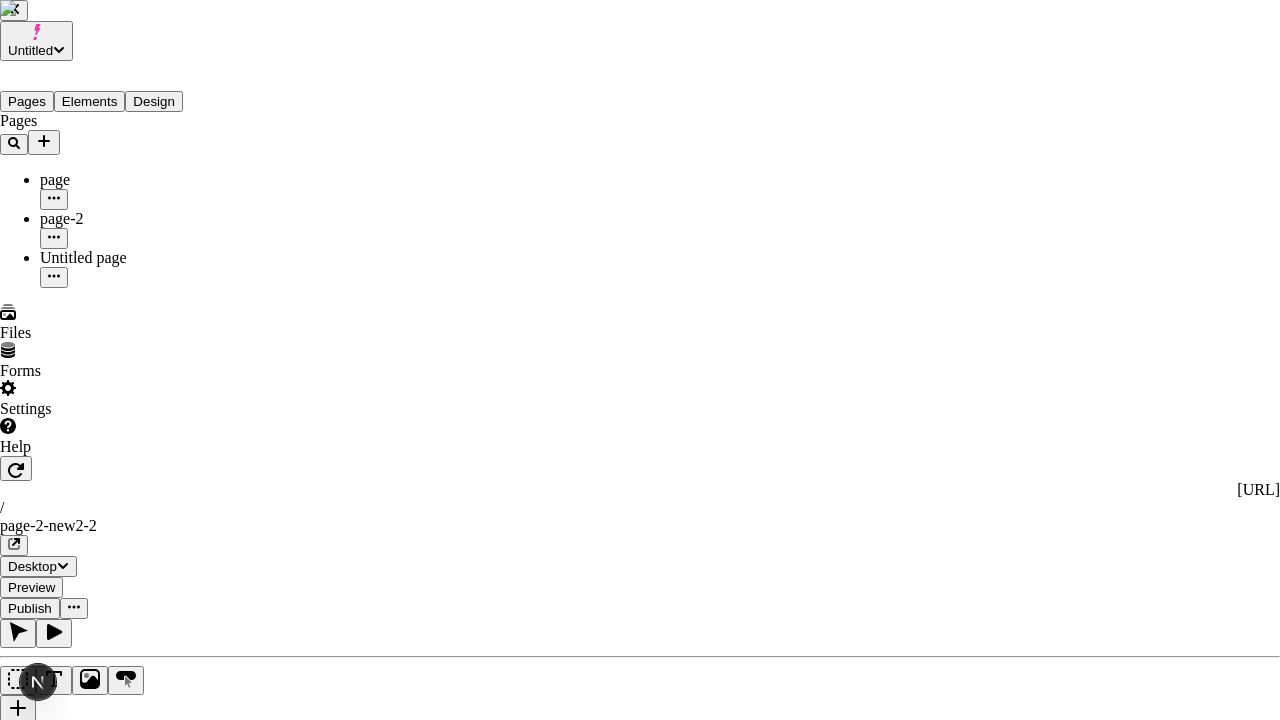 type 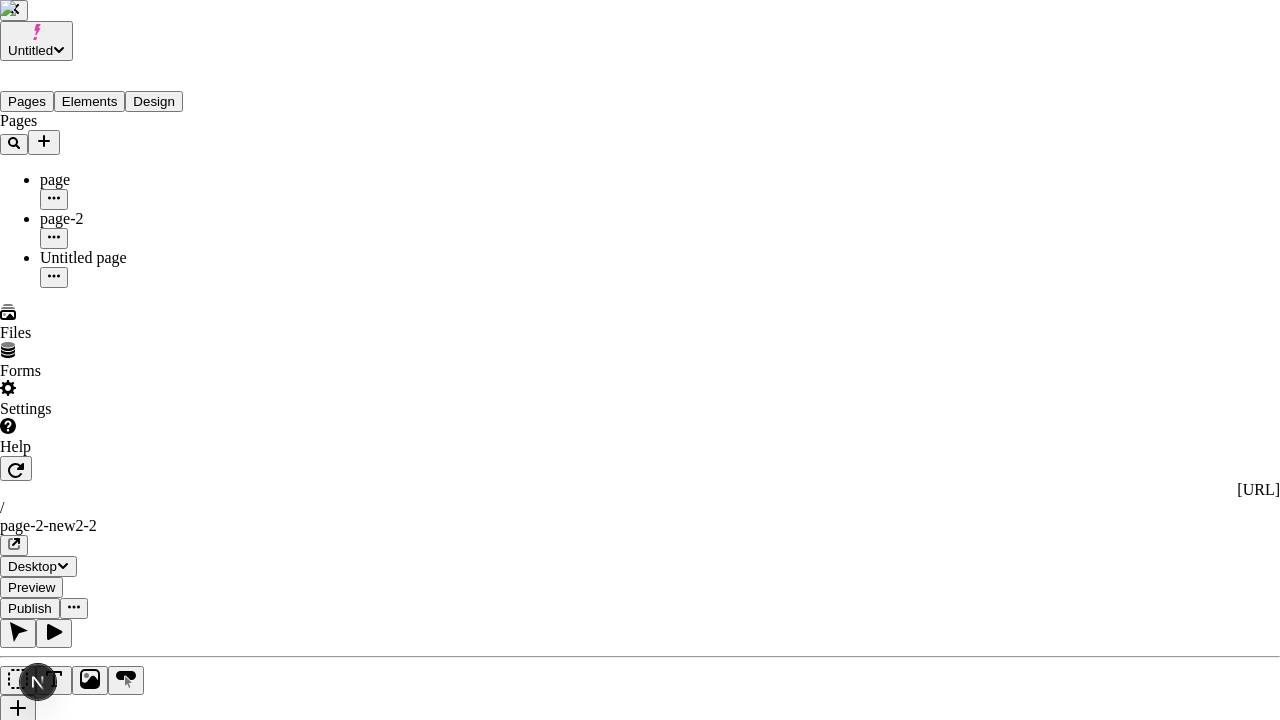 click on "[DATE] 10:01:00 AM" at bounding box center (660, 2326) 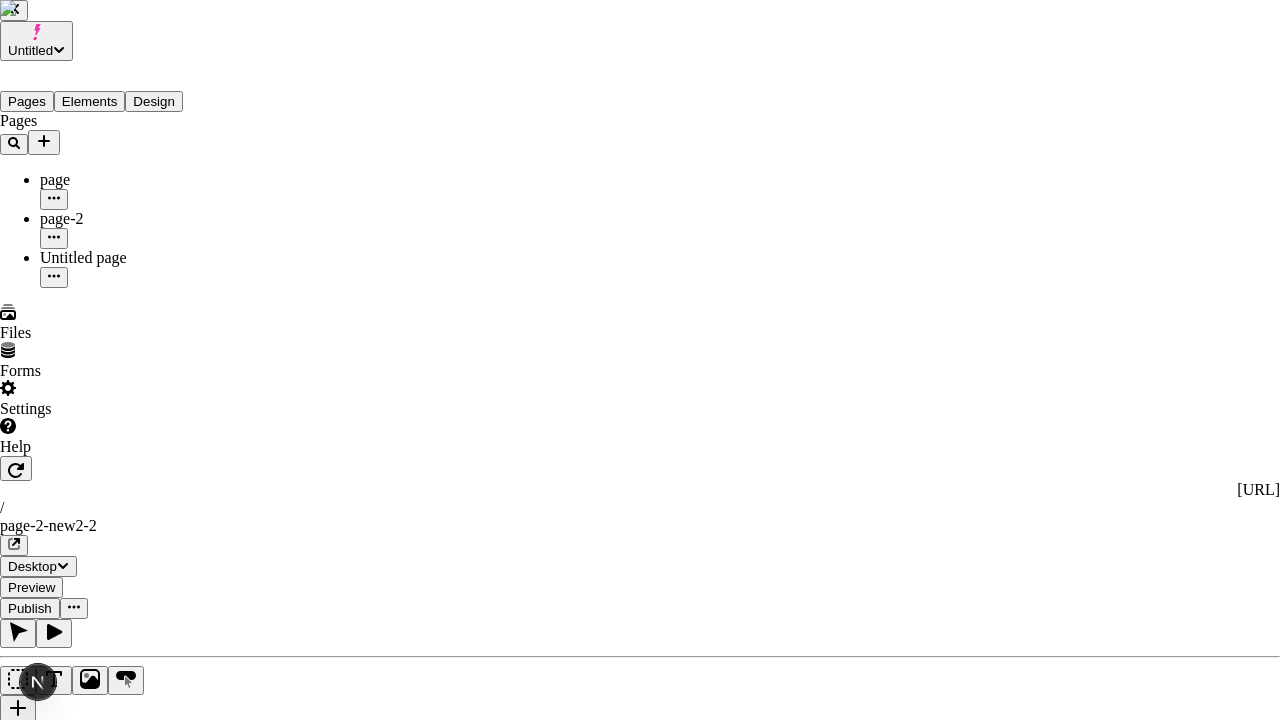 click on "[DATE] 10:01:00 AM" at bounding box center (660, 2326) 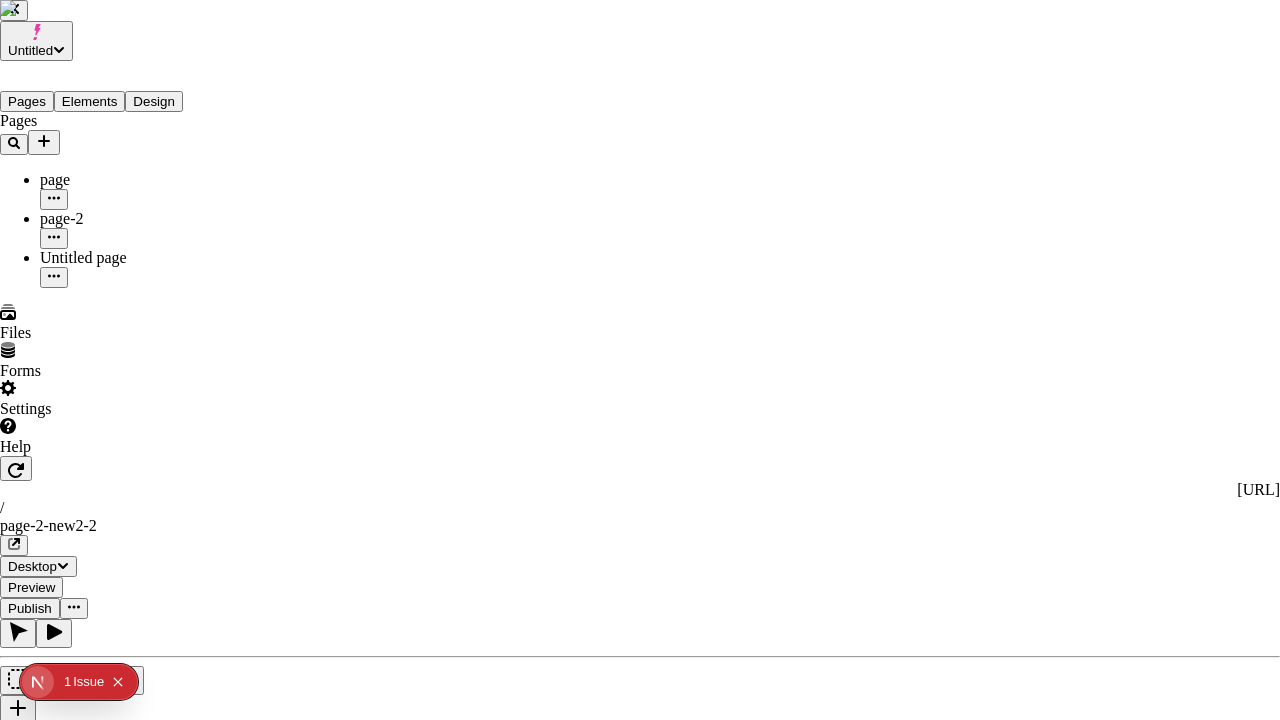 click on "0 1   Issue" 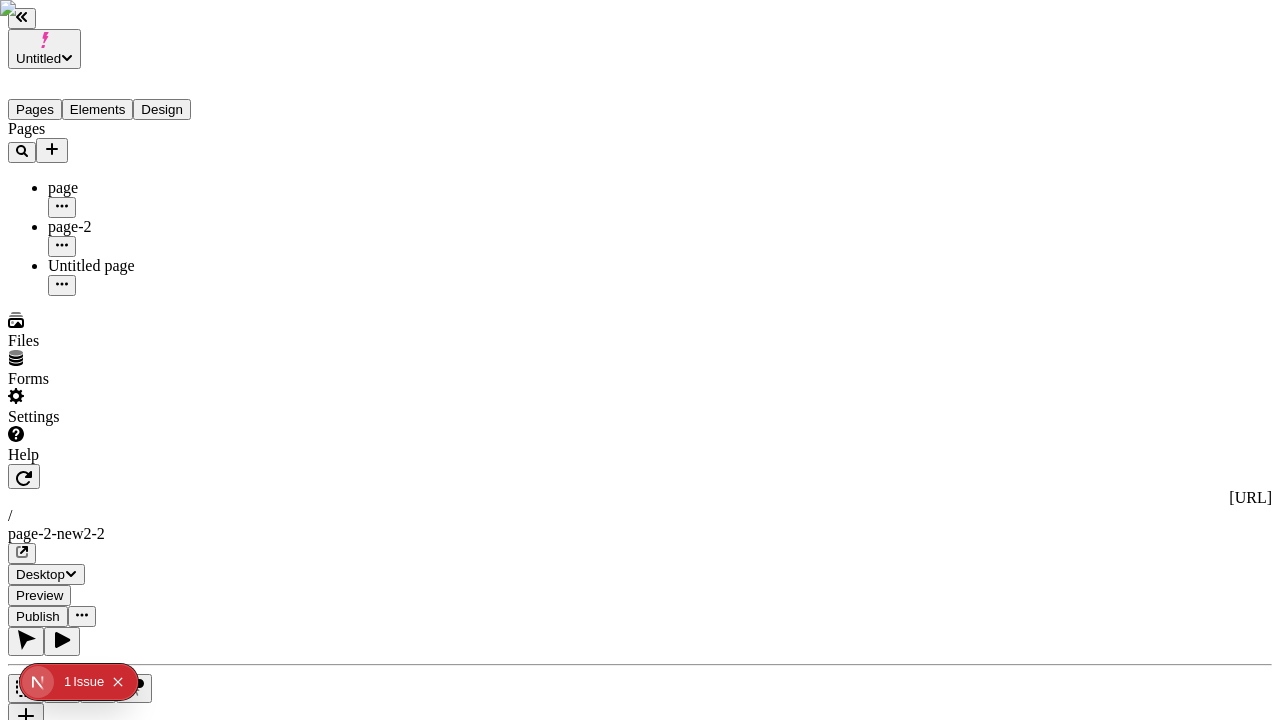 type 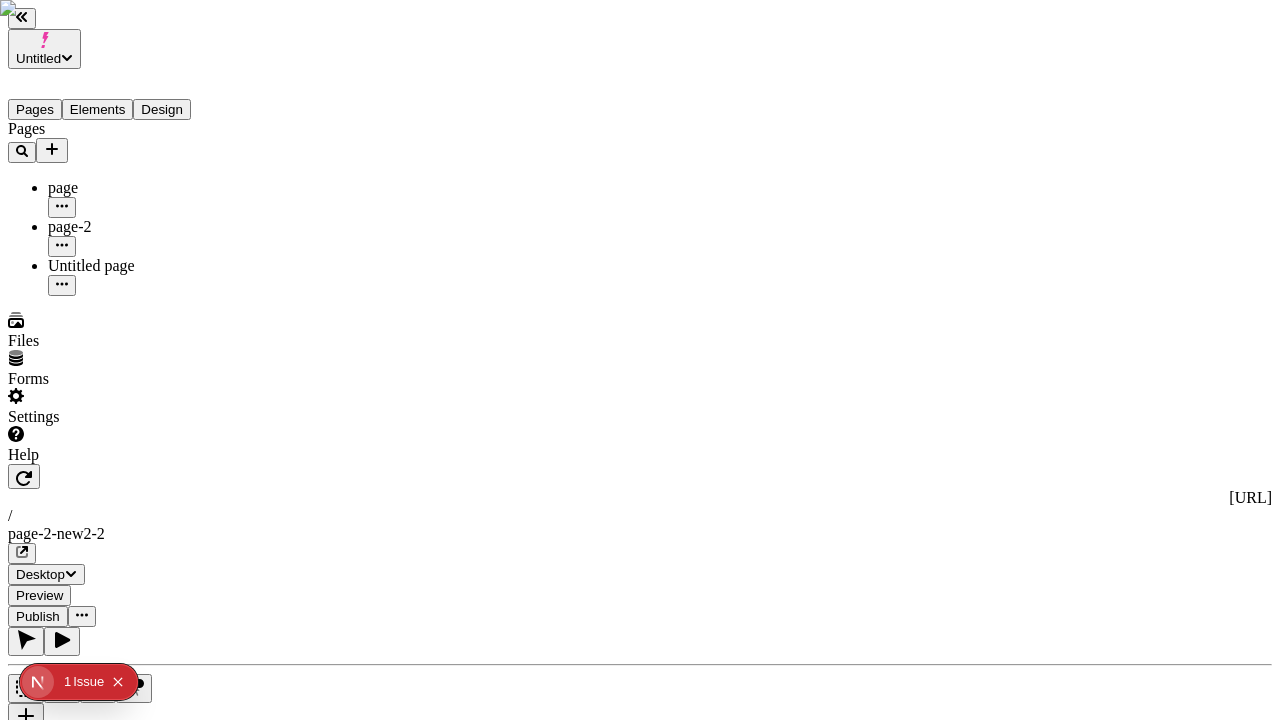 click 